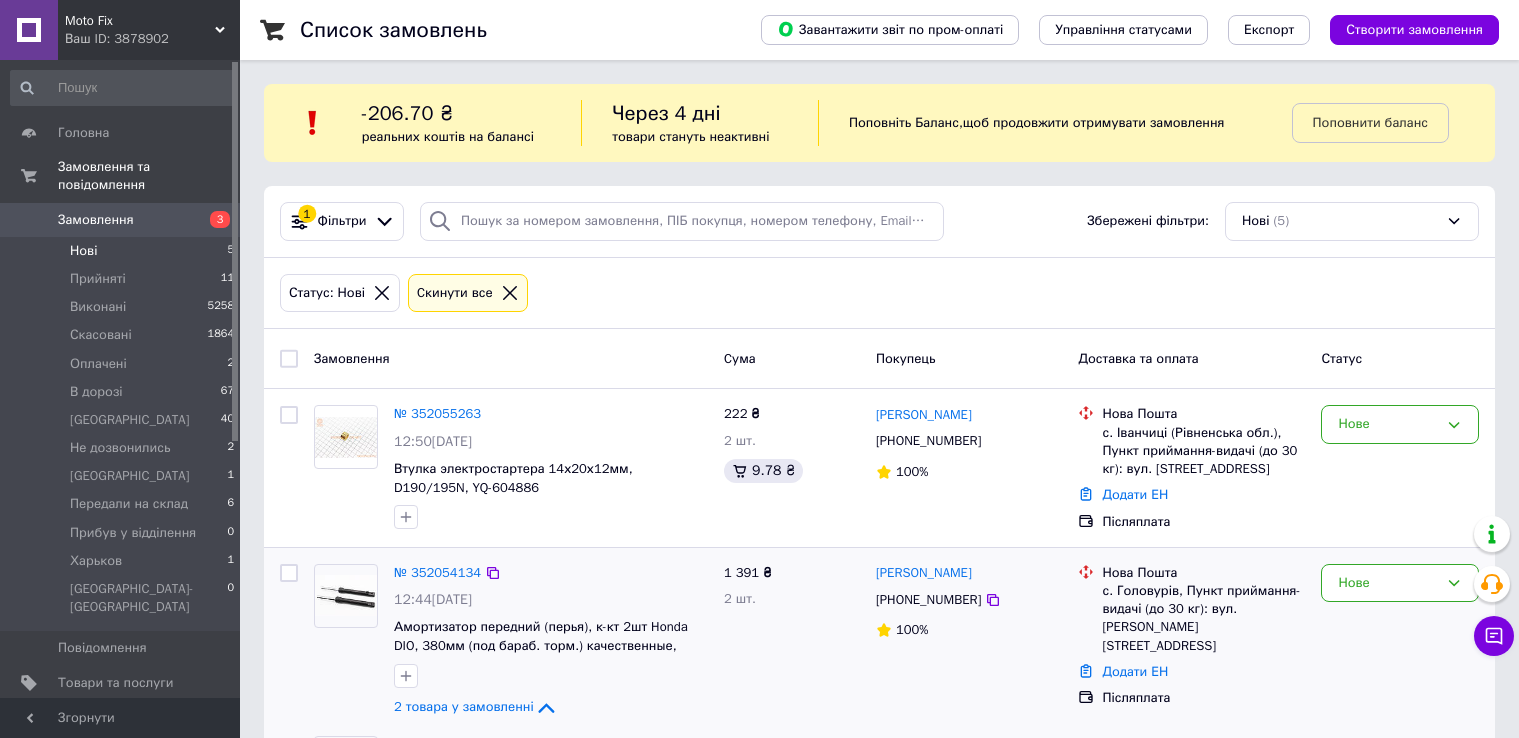 scroll, scrollTop: 302, scrollLeft: 0, axis: vertical 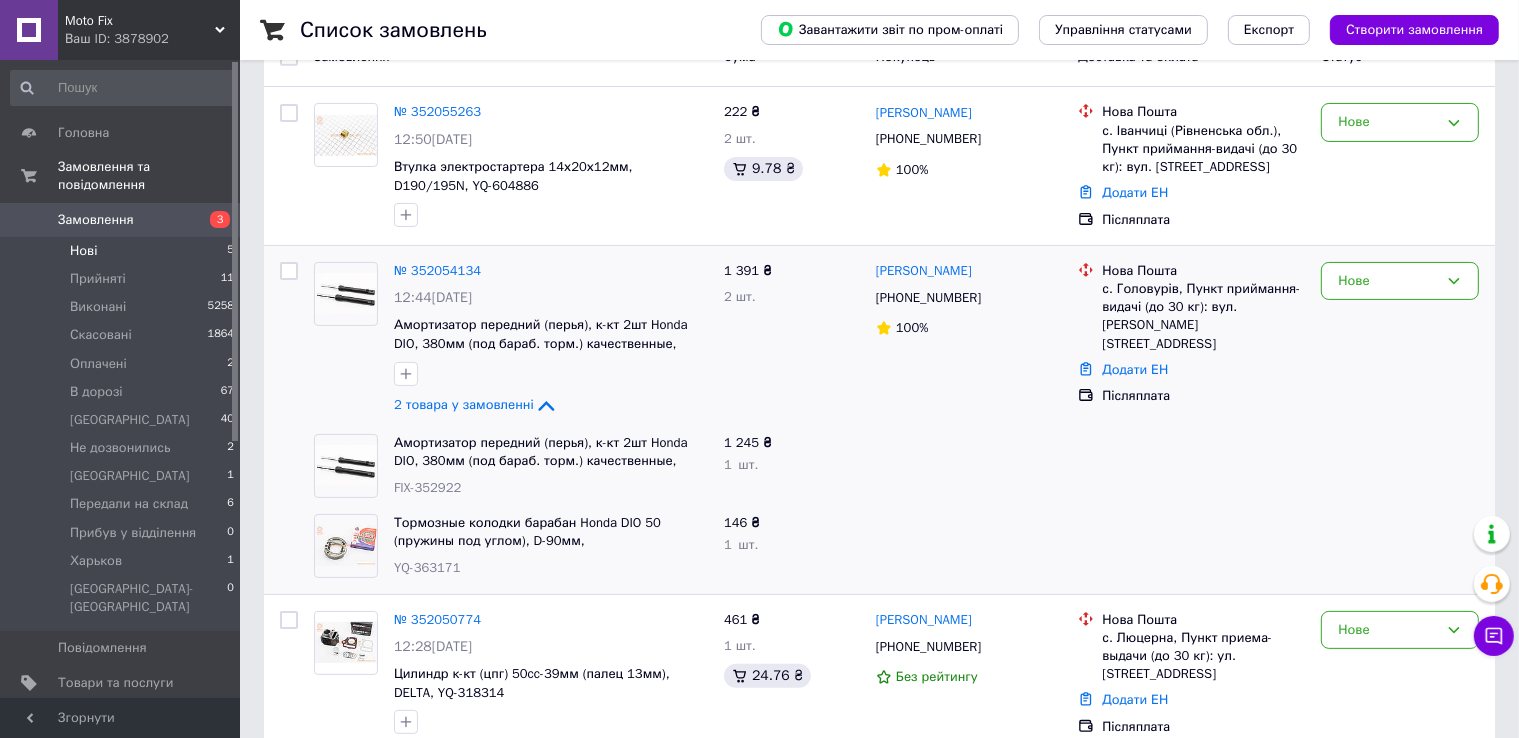click on "Нові 5" at bounding box center (123, 251) 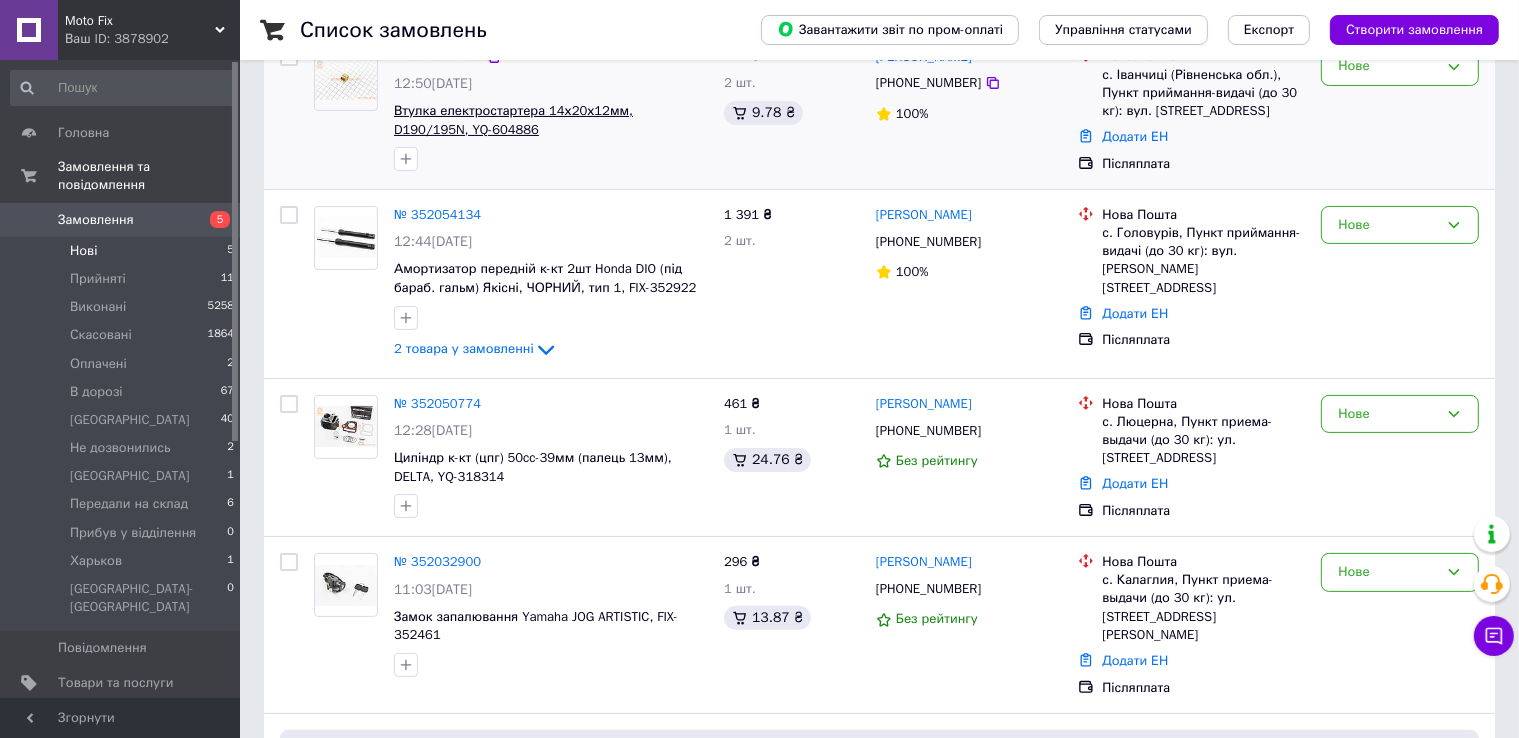 scroll, scrollTop: 356, scrollLeft: 0, axis: vertical 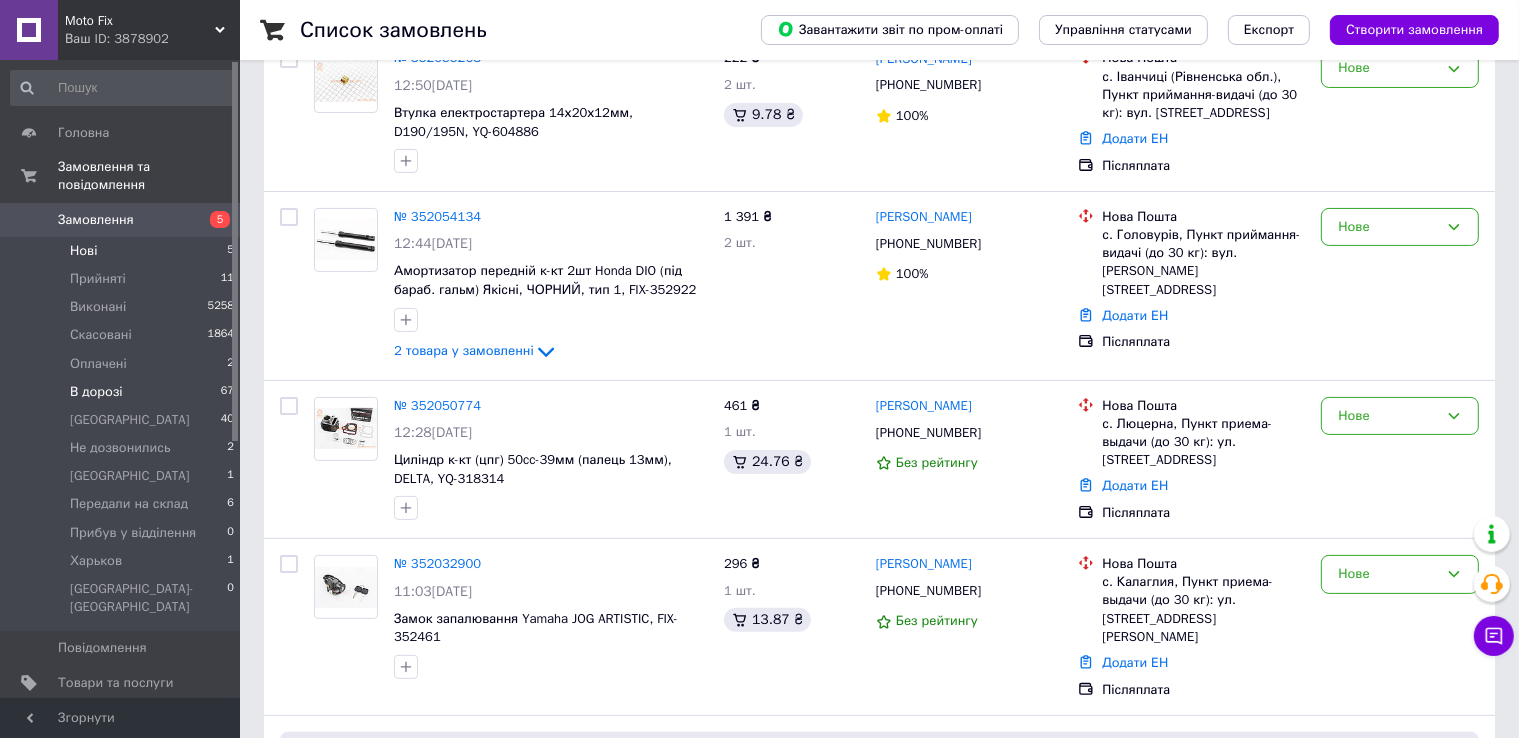 click on "В дорозі 67" at bounding box center [123, 392] 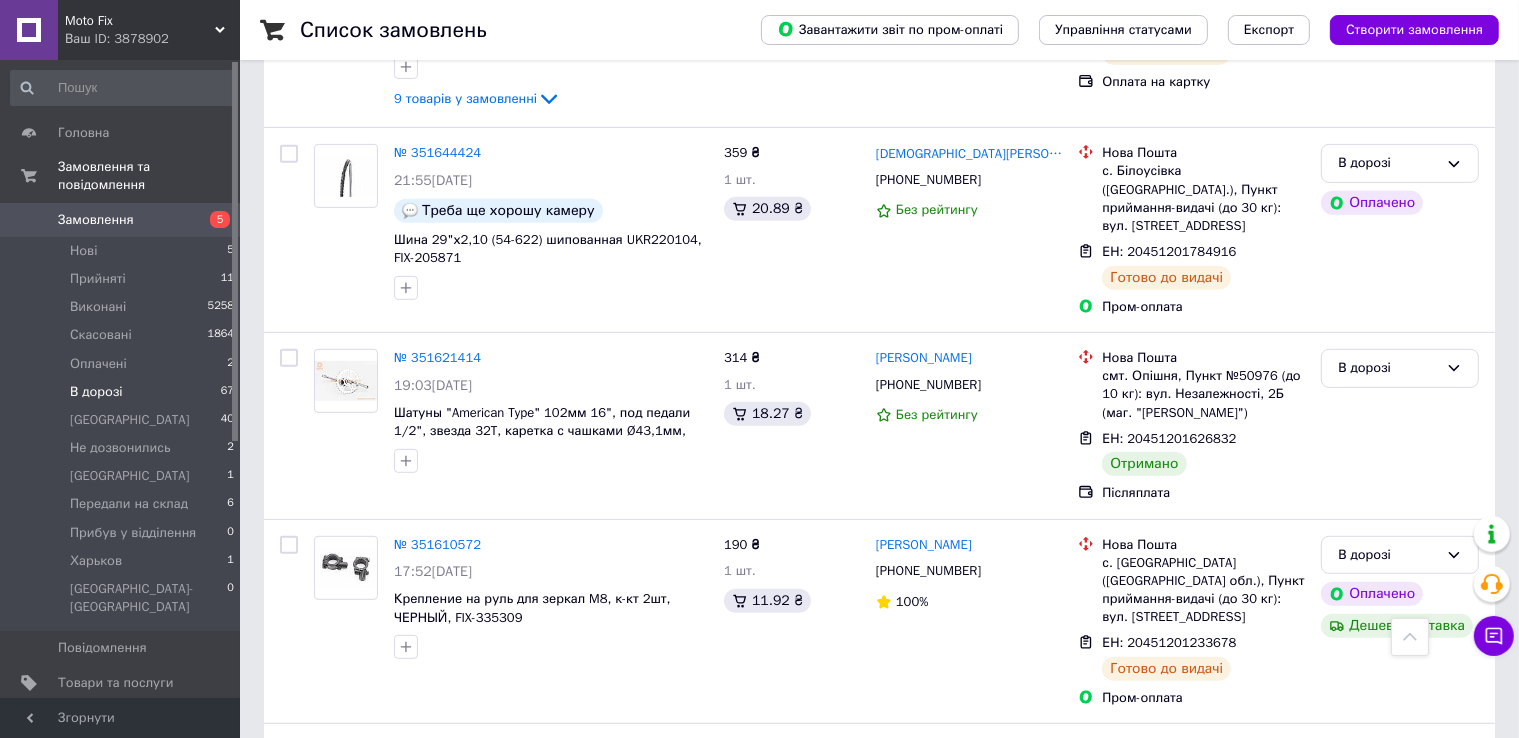 scroll, scrollTop: 861, scrollLeft: 0, axis: vertical 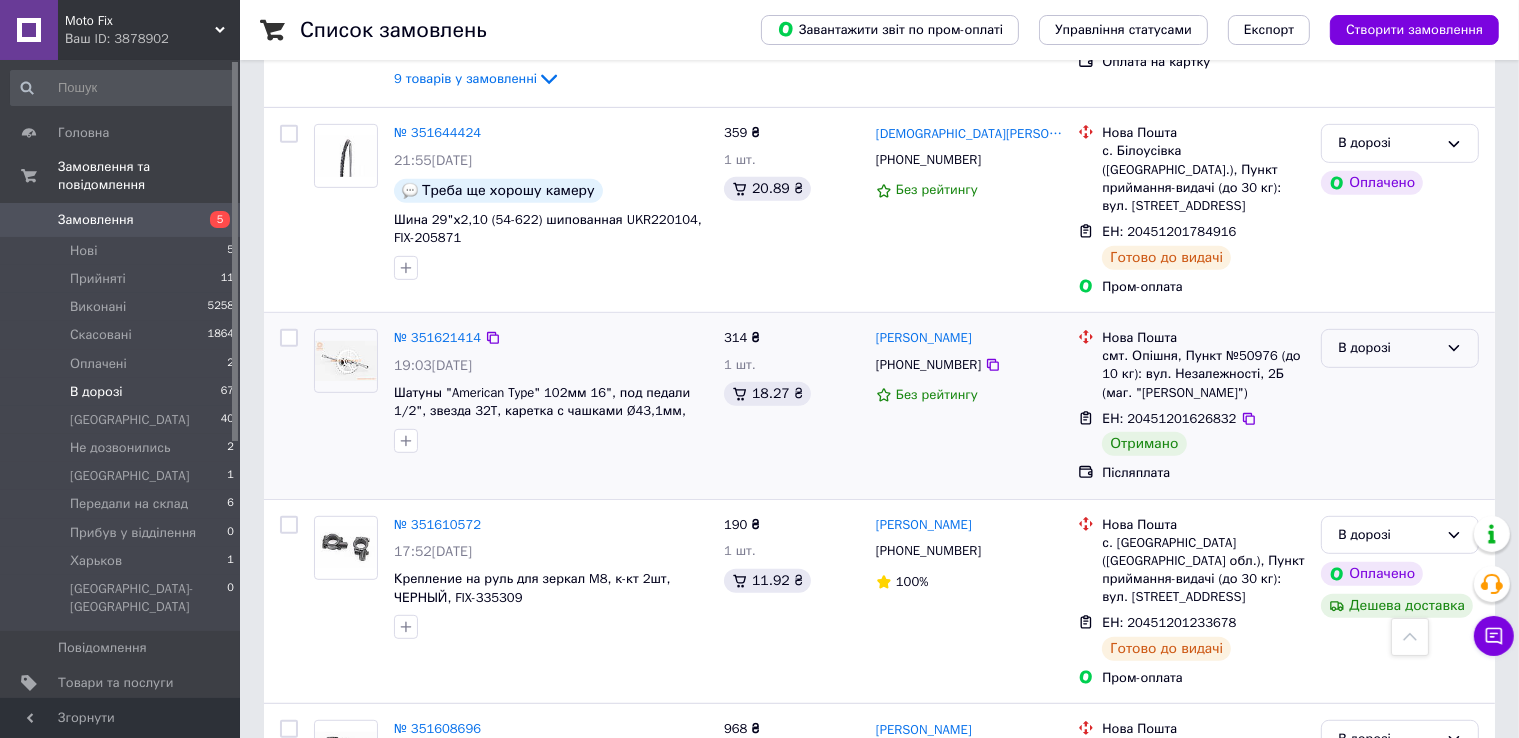 click on "В дорозі" at bounding box center [1388, 348] 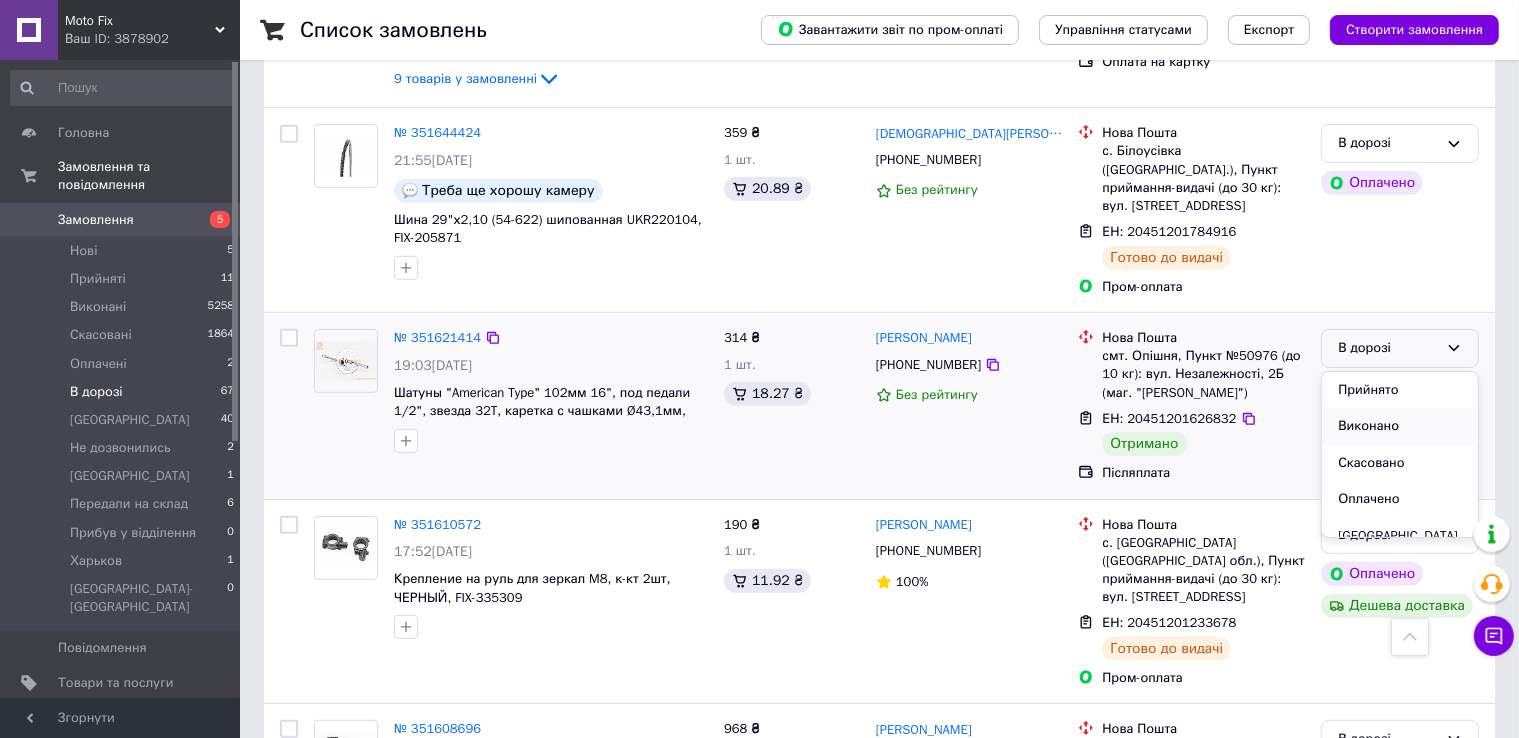 click on "Виконано" at bounding box center (1400, 426) 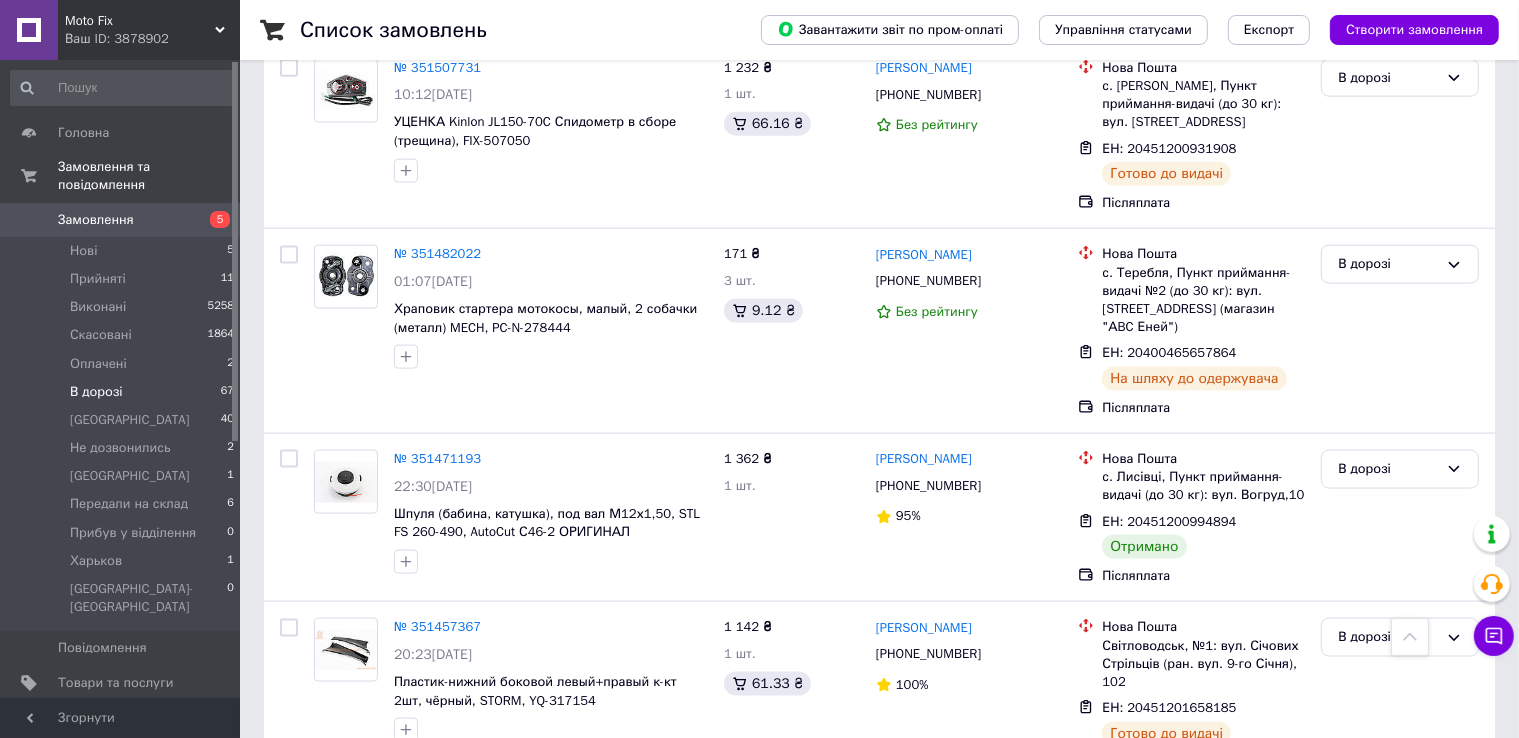scroll, scrollTop: 2683, scrollLeft: 0, axis: vertical 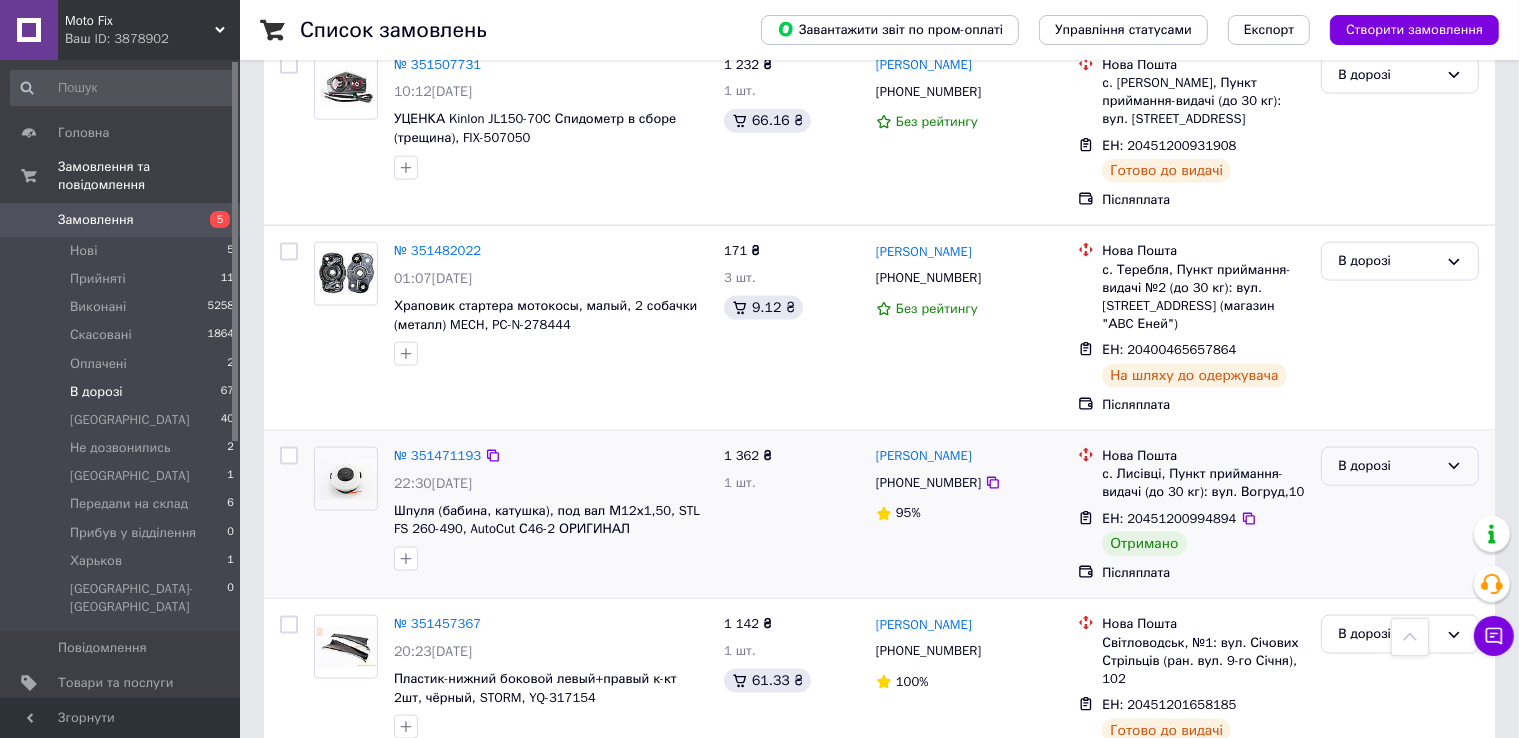 click on "В дорозі" at bounding box center [1388, 466] 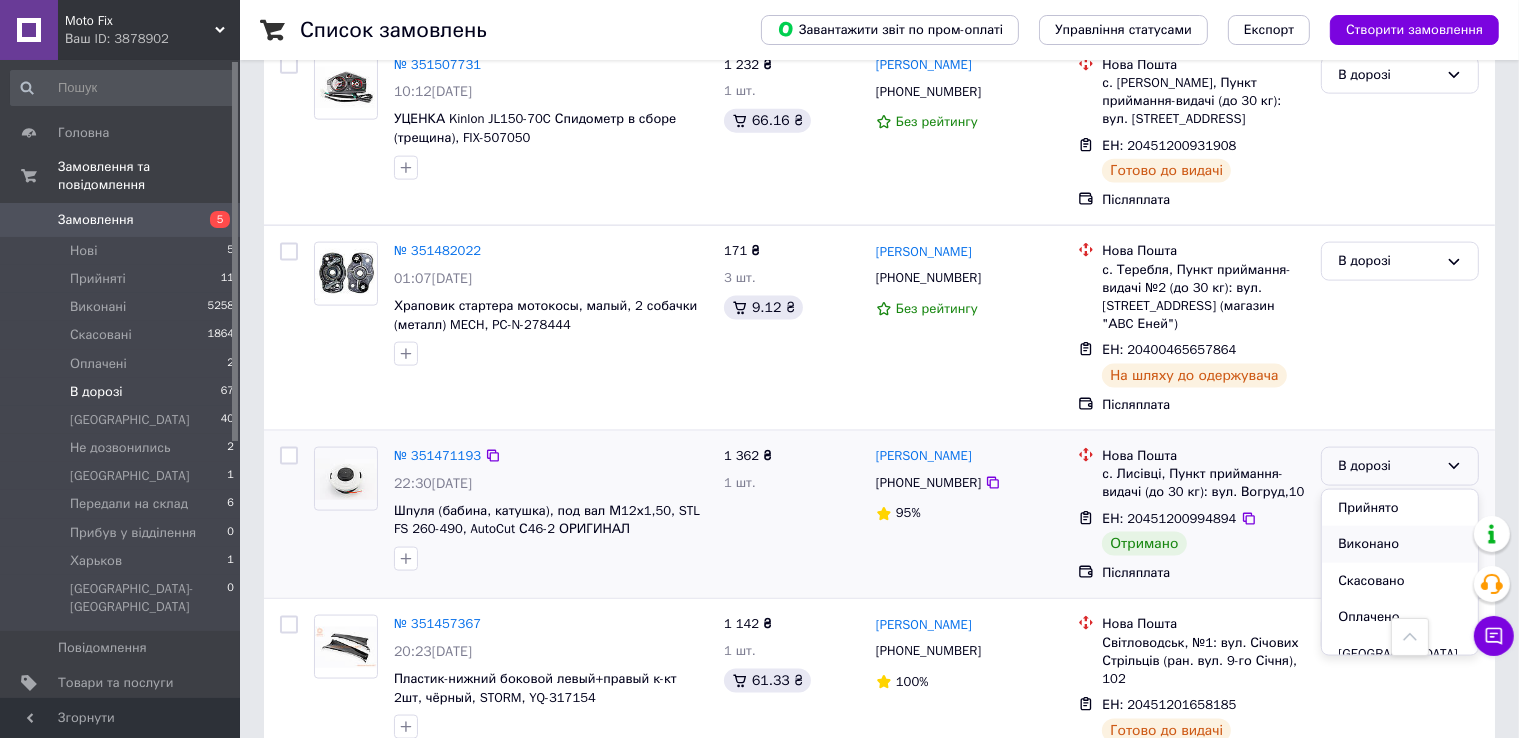 click on "Виконано" at bounding box center [1400, 544] 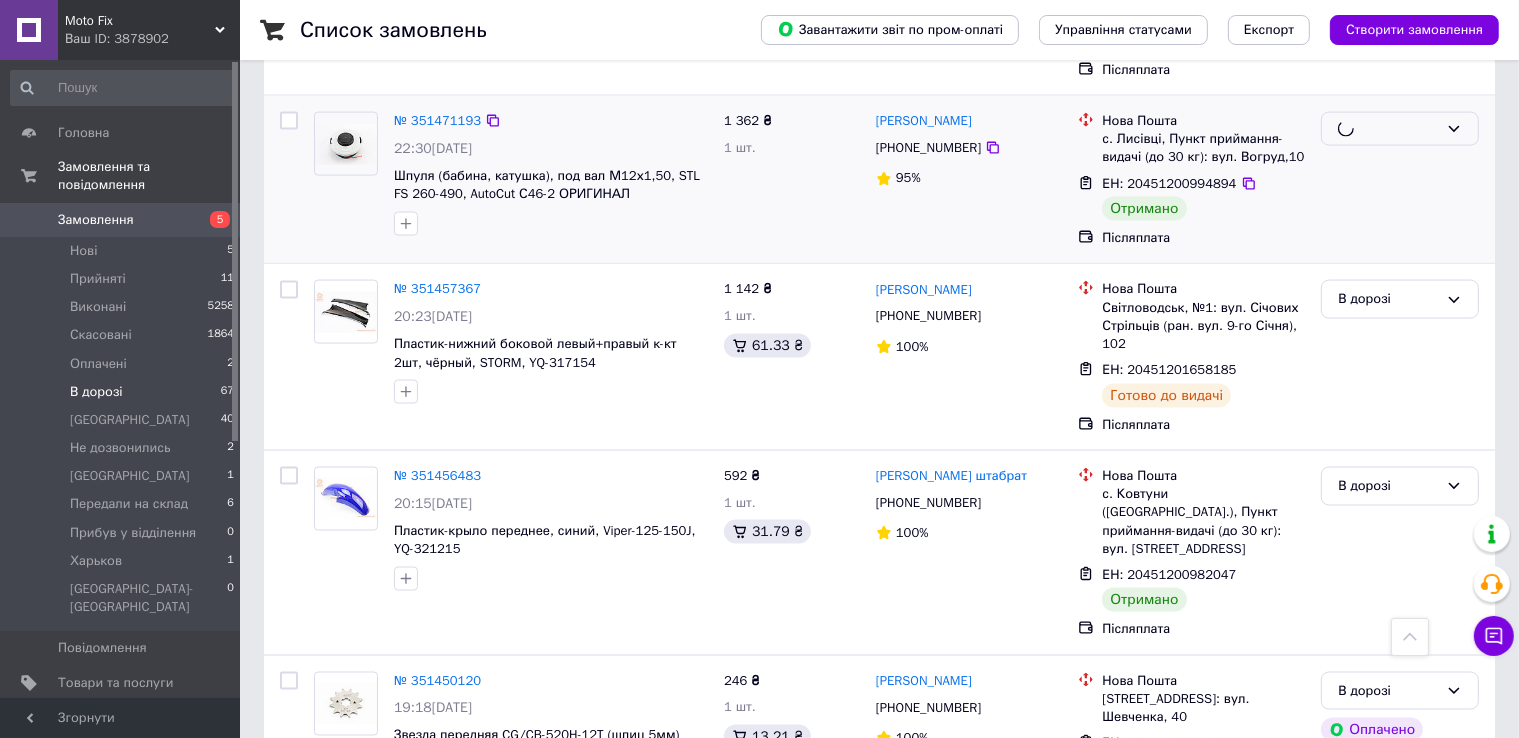 scroll, scrollTop: 3028, scrollLeft: 0, axis: vertical 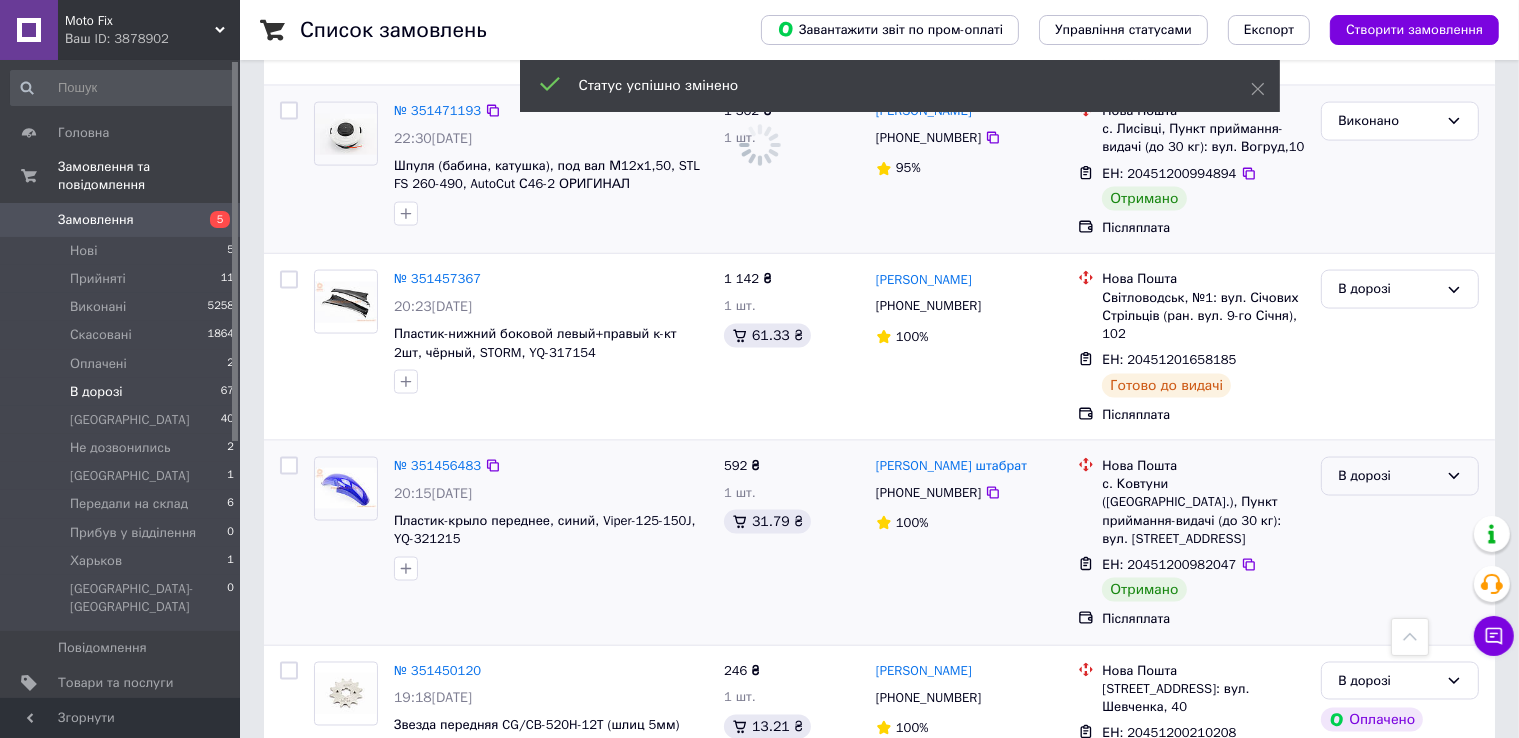 click on "В дорозі" at bounding box center (1388, 476) 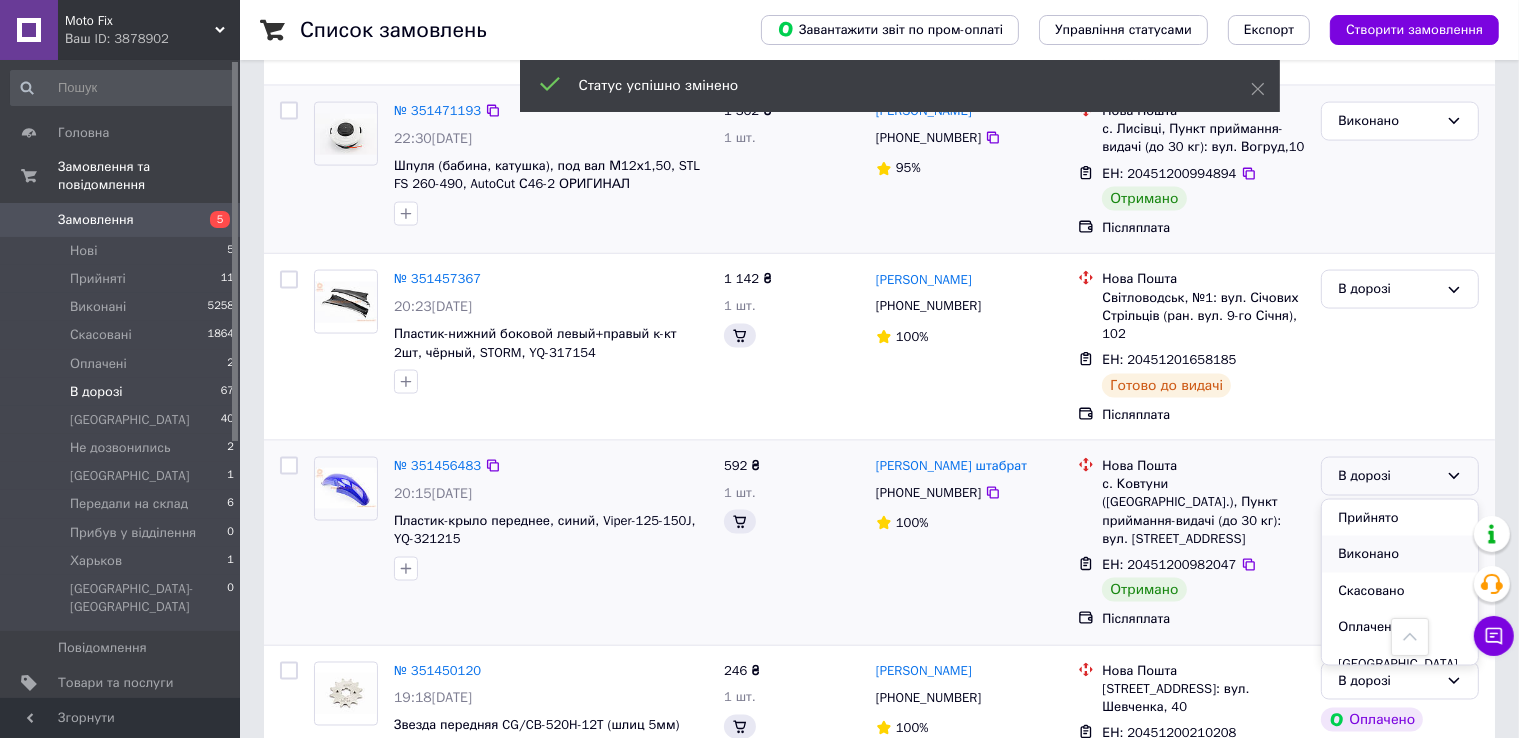 click on "Виконано" at bounding box center [1400, 554] 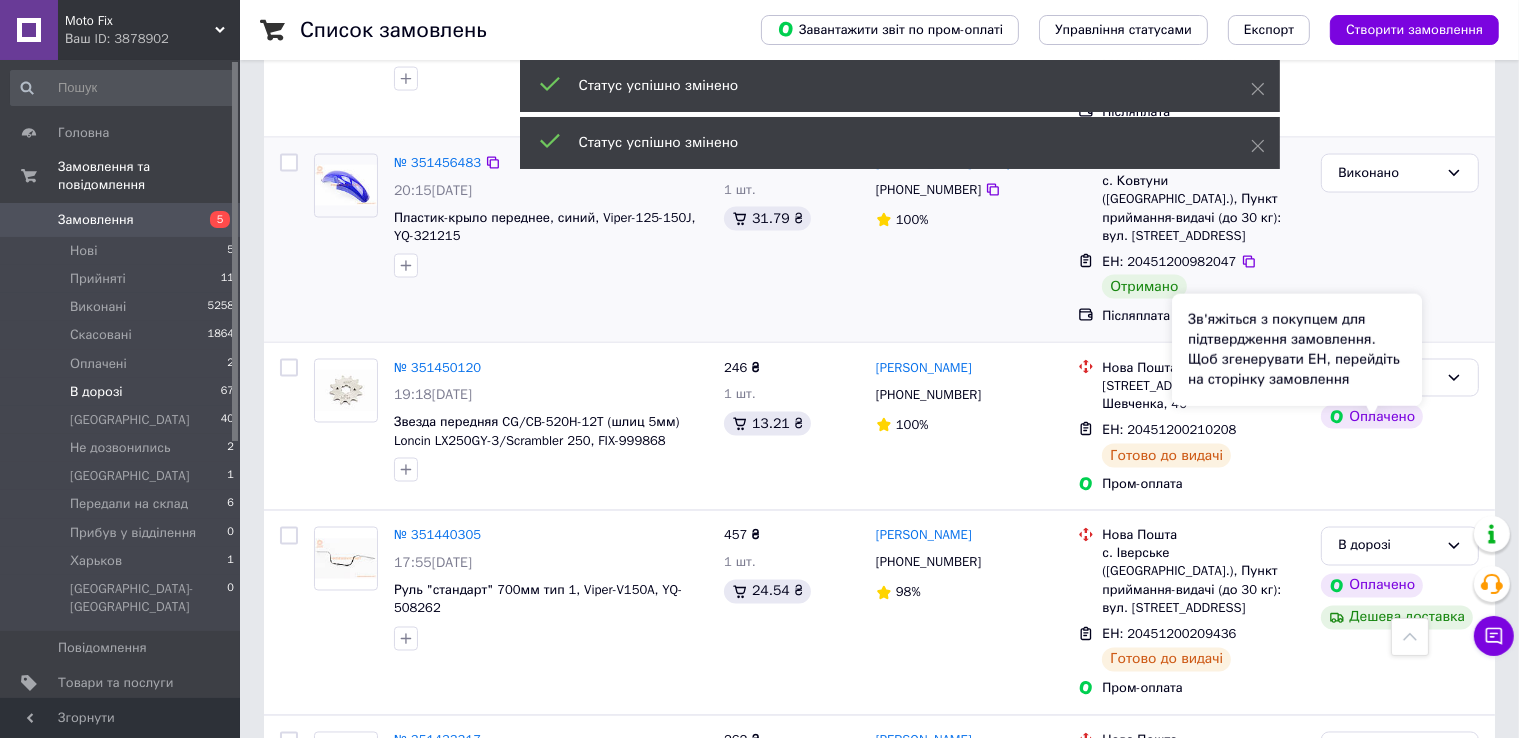 scroll, scrollTop: 3408, scrollLeft: 0, axis: vertical 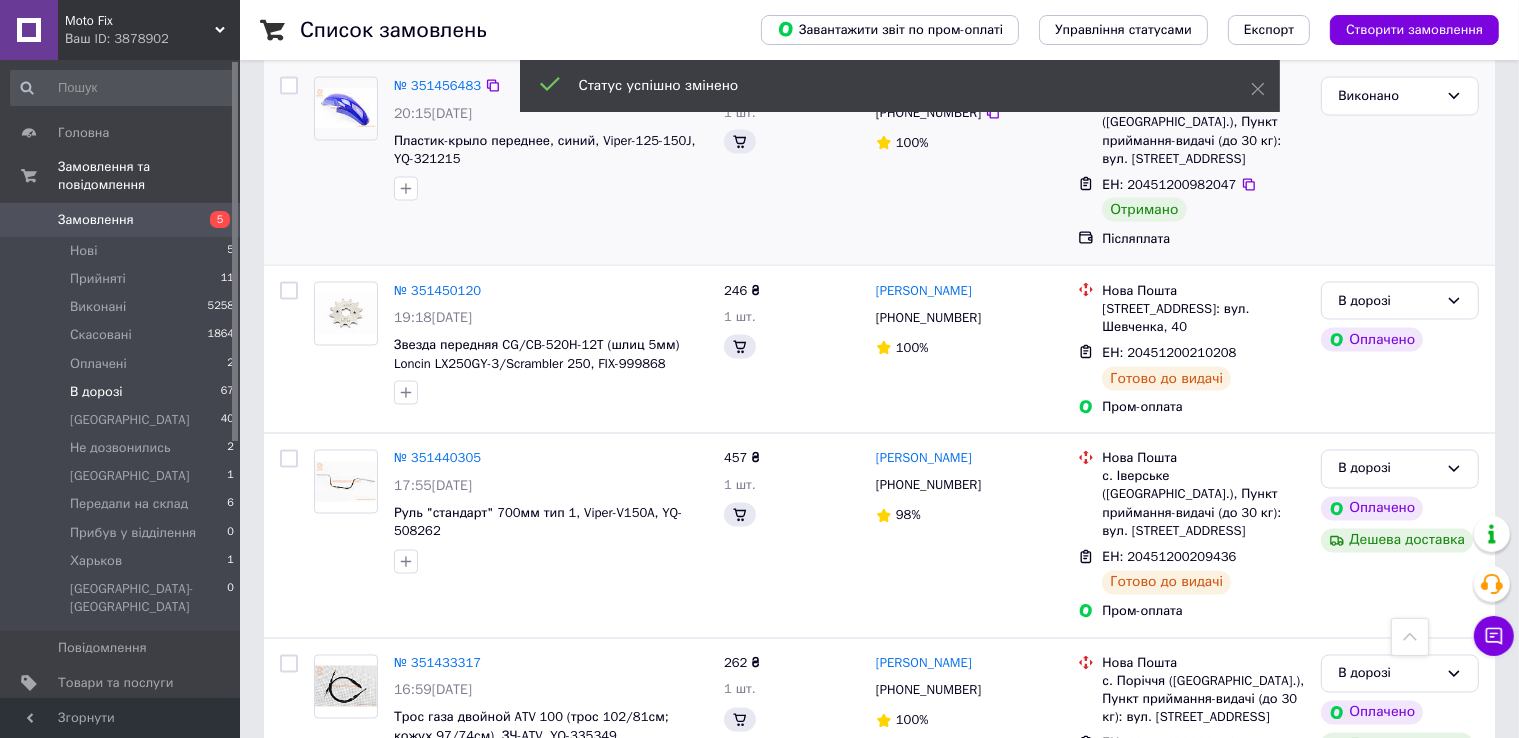 click on "2" at bounding box center [327, 869] 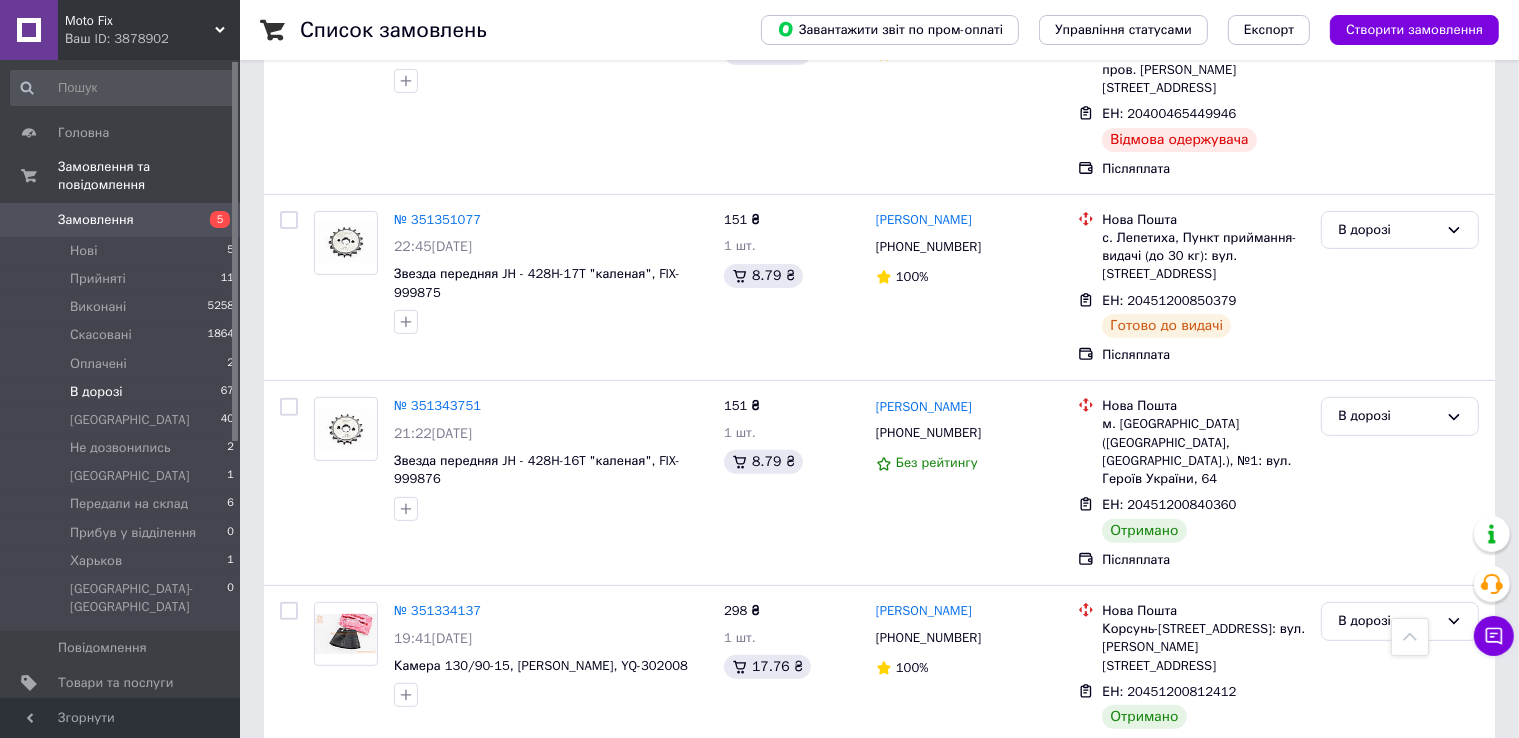 scroll, scrollTop: 659, scrollLeft: 0, axis: vertical 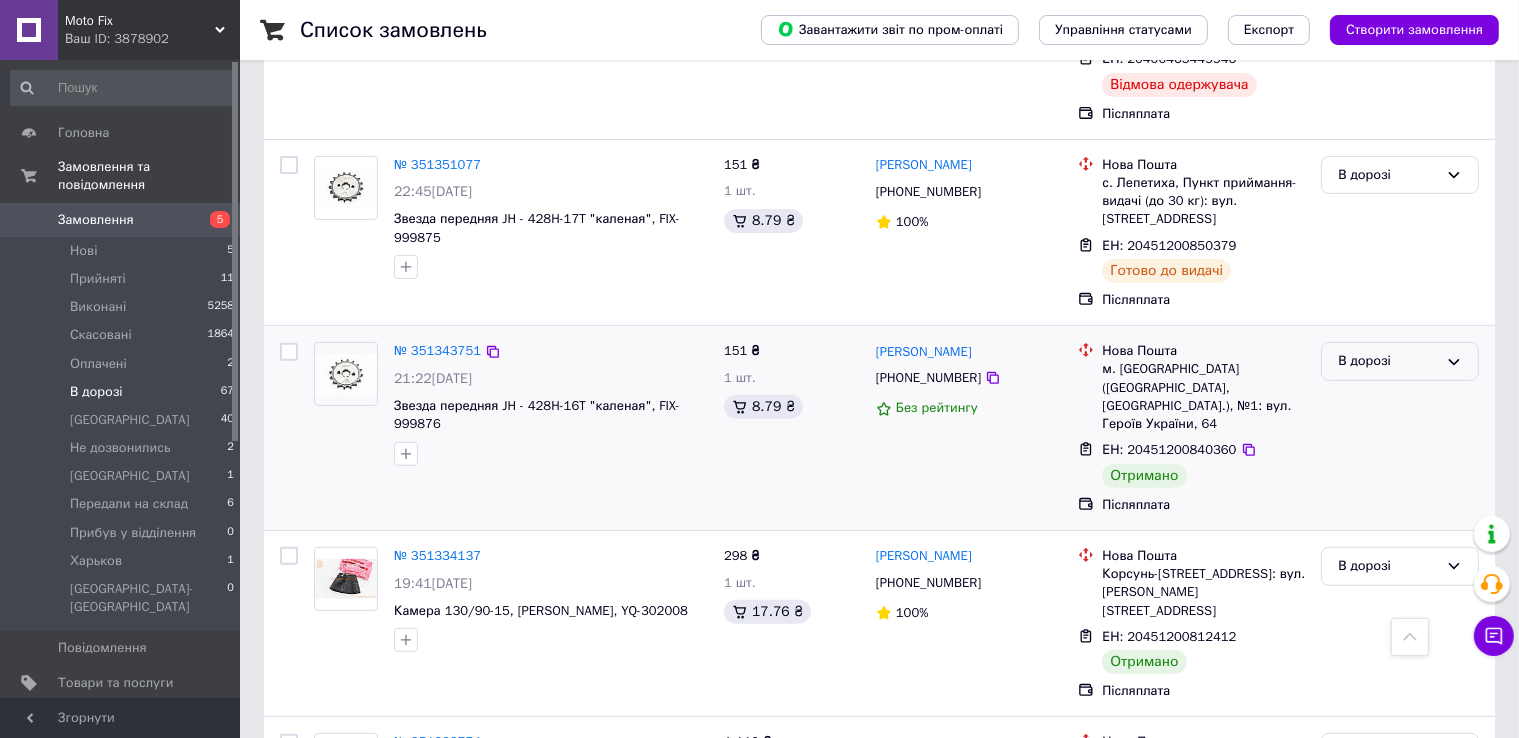 click on "В дорозі" at bounding box center [1400, 361] 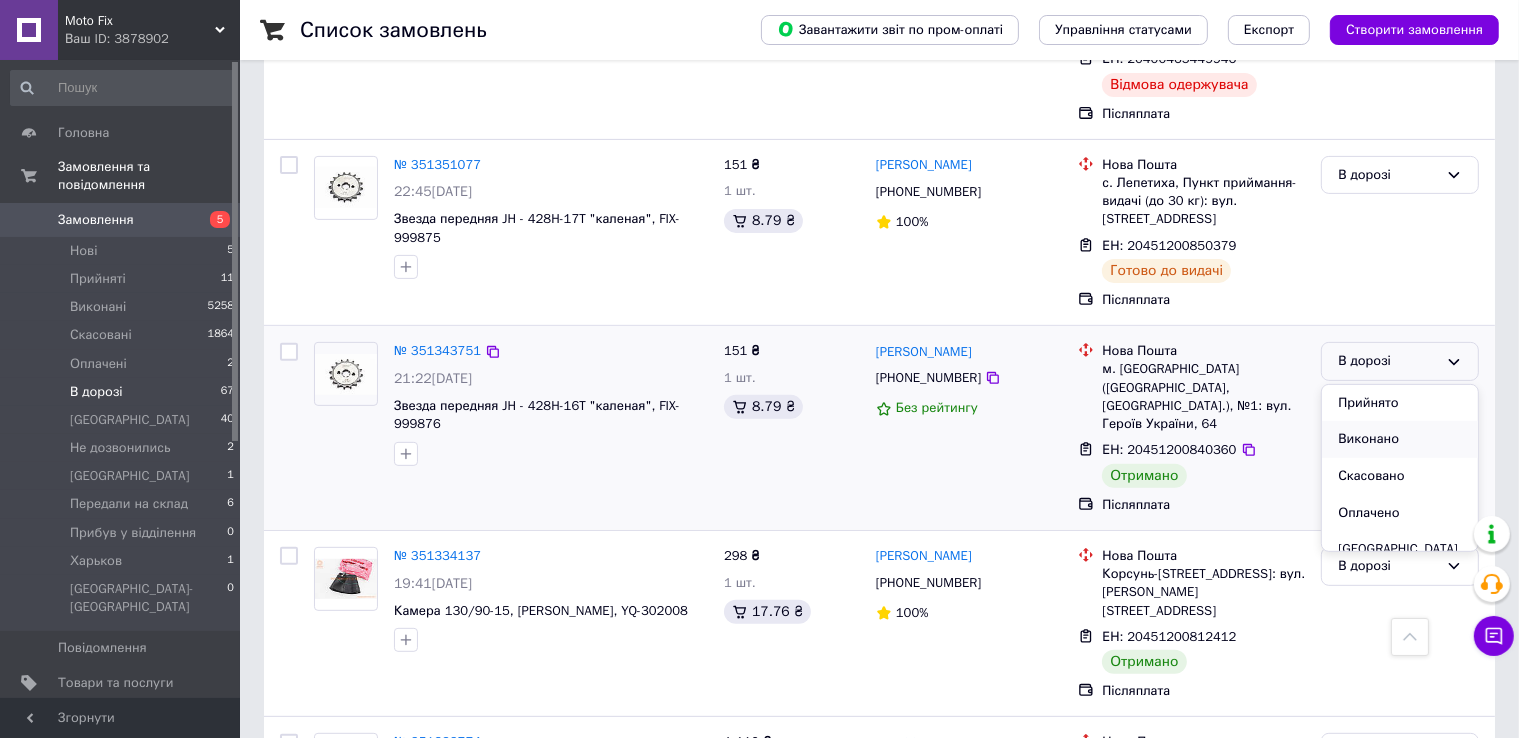 click on "Виконано" at bounding box center [1400, 439] 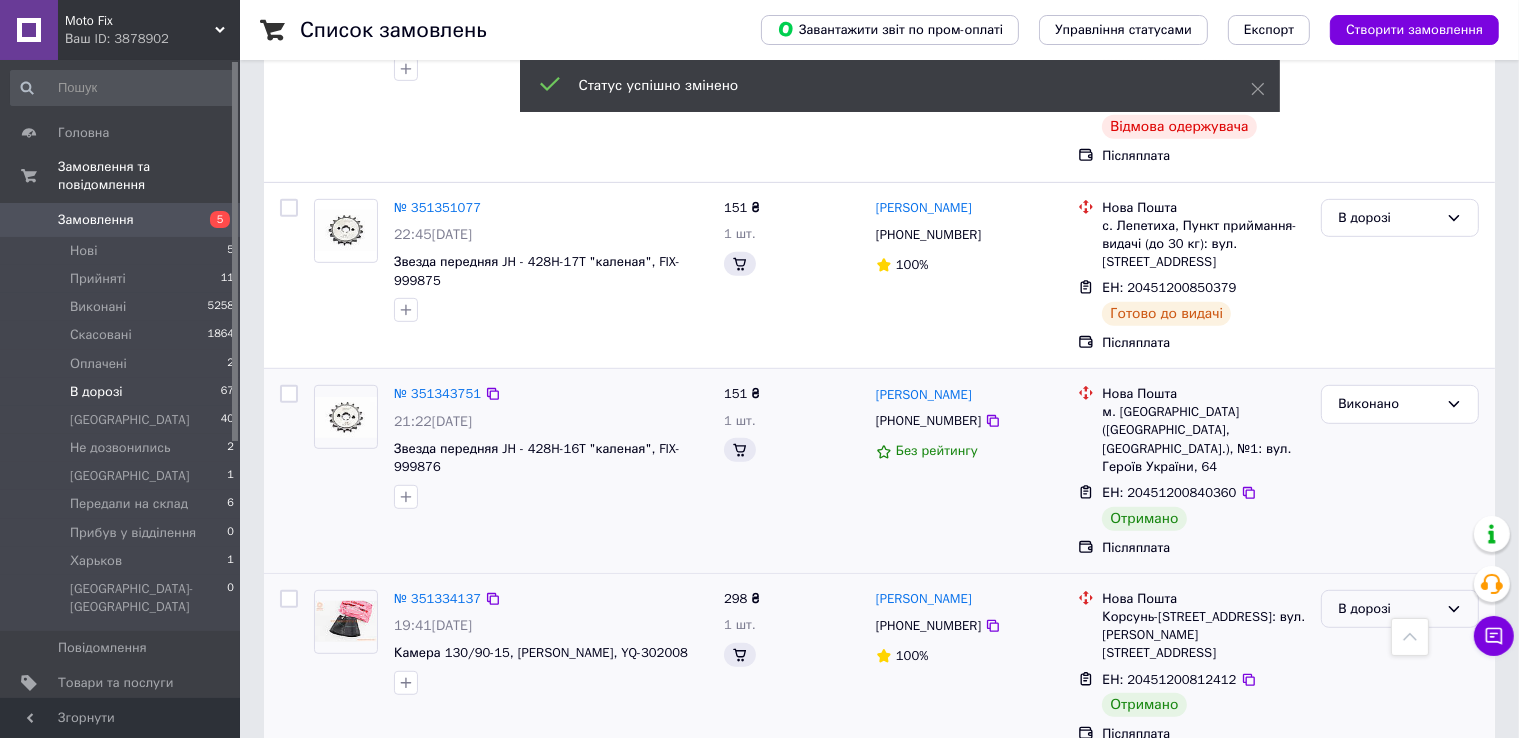 scroll, scrollTop: 1326, scrollLeft: 0, axis: vertical 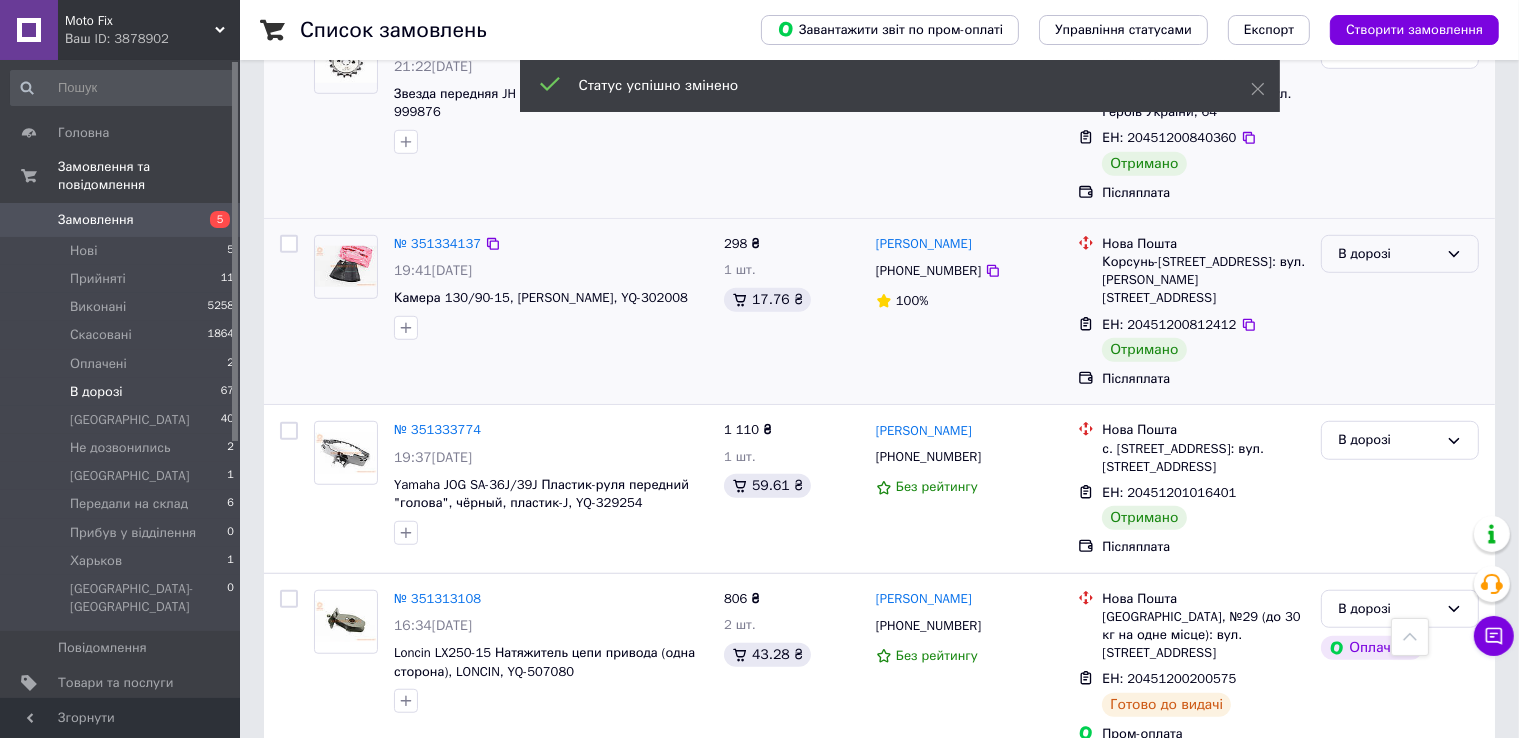 click on "В дорозі" at bounding box center [1388, 254] 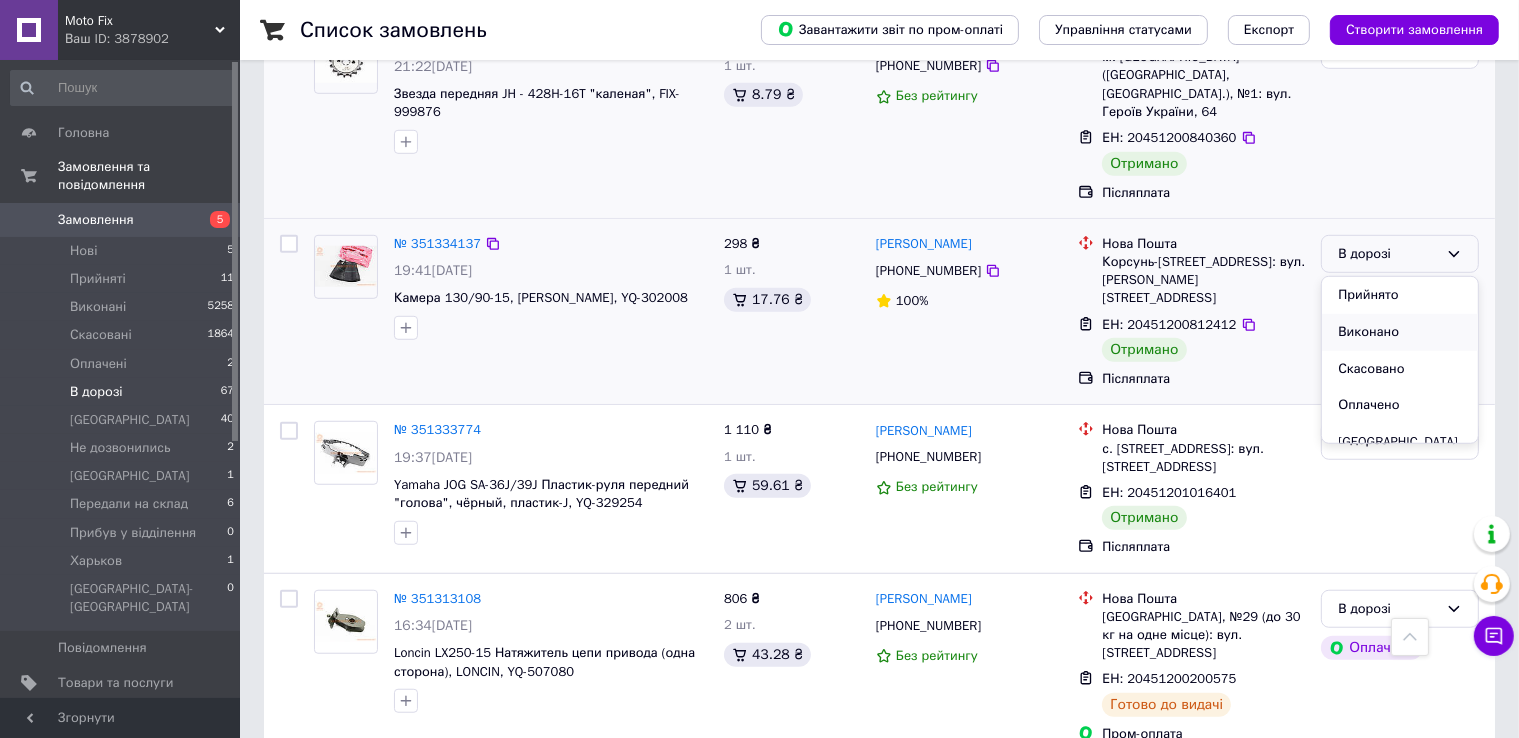click on "Виконано" at bounding box center [1400, 332] 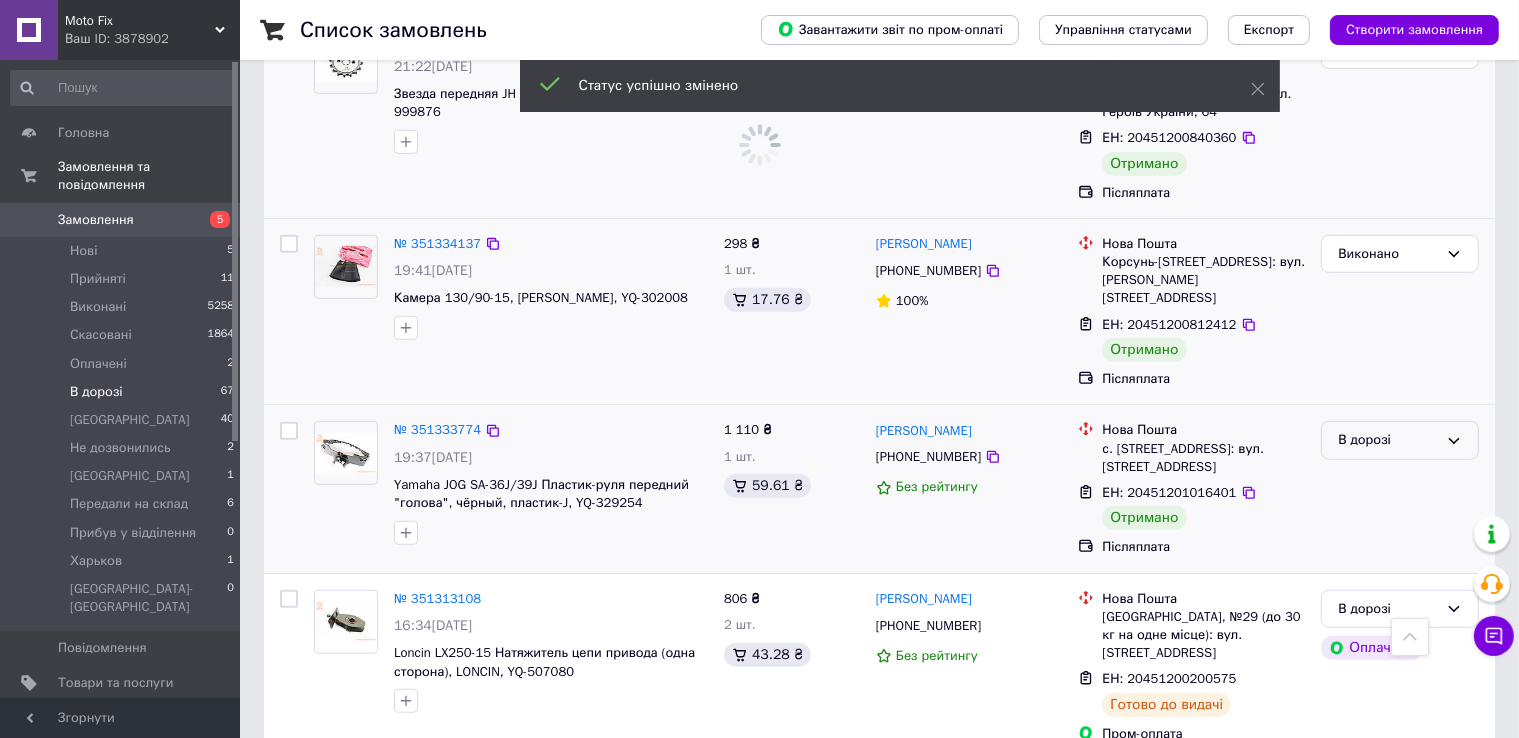 click on "В дорозі" at bounding box center (1388, 440) 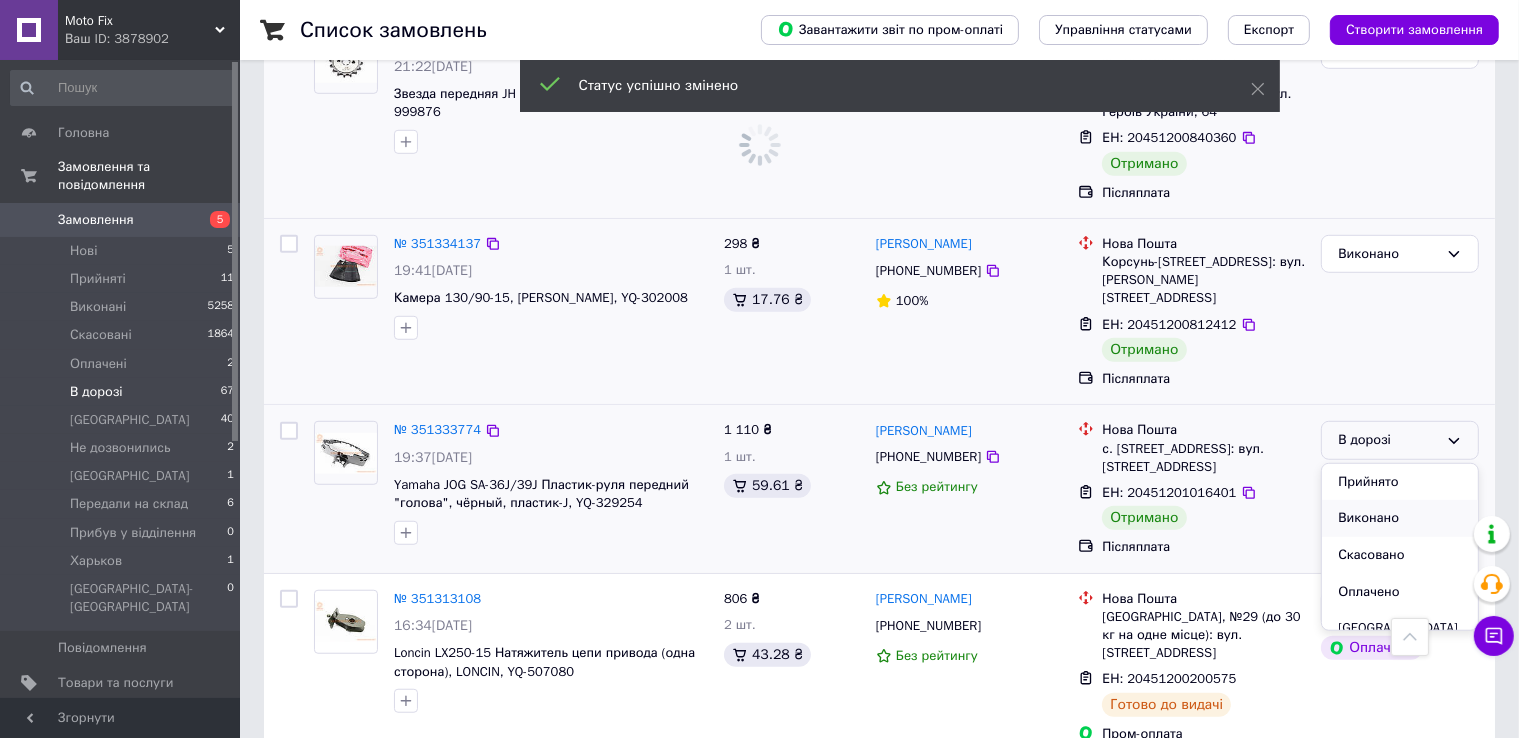 click on "Виконано" at bounding box center [1400, 518] 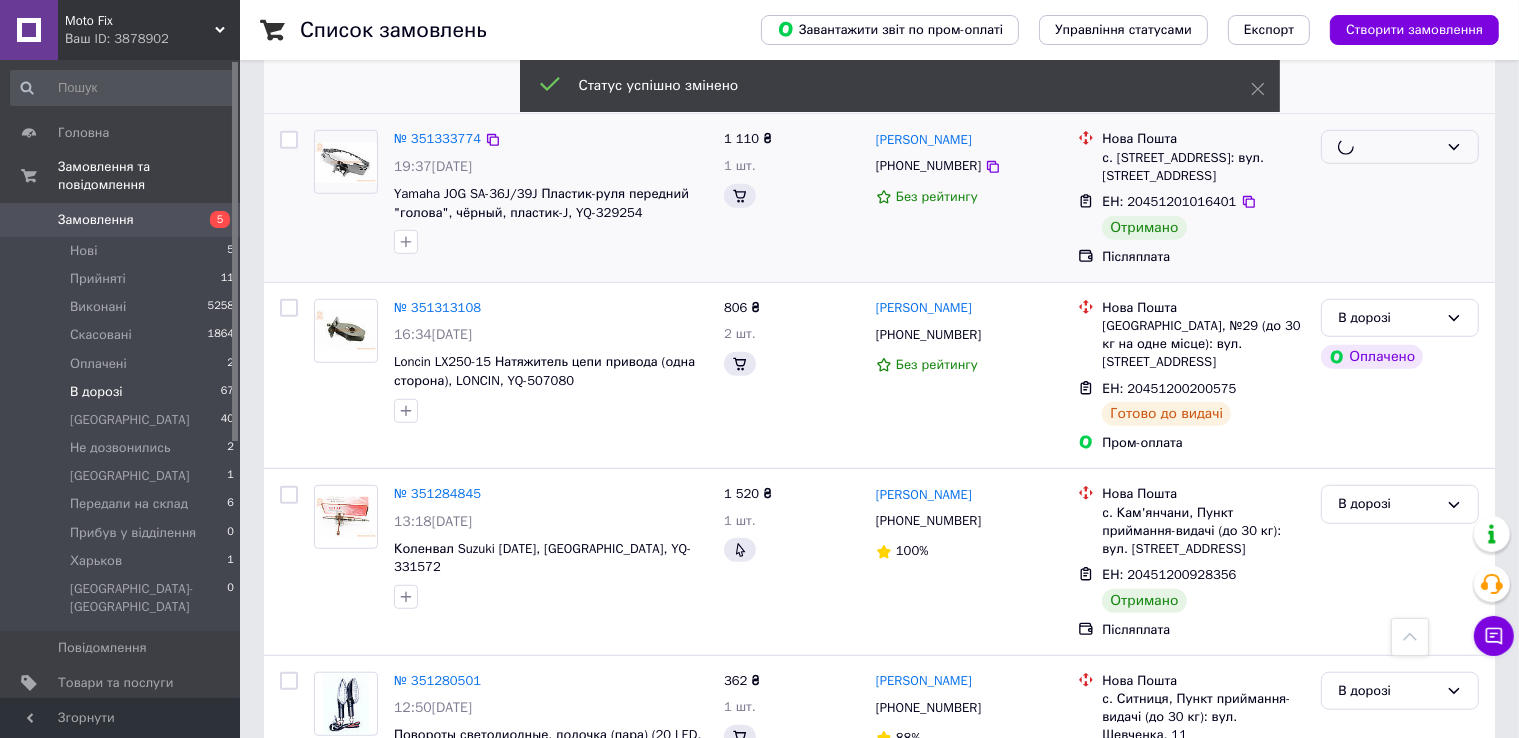 scroll, scrollTop: 1272, scrollLeft: 0, axis: vertical 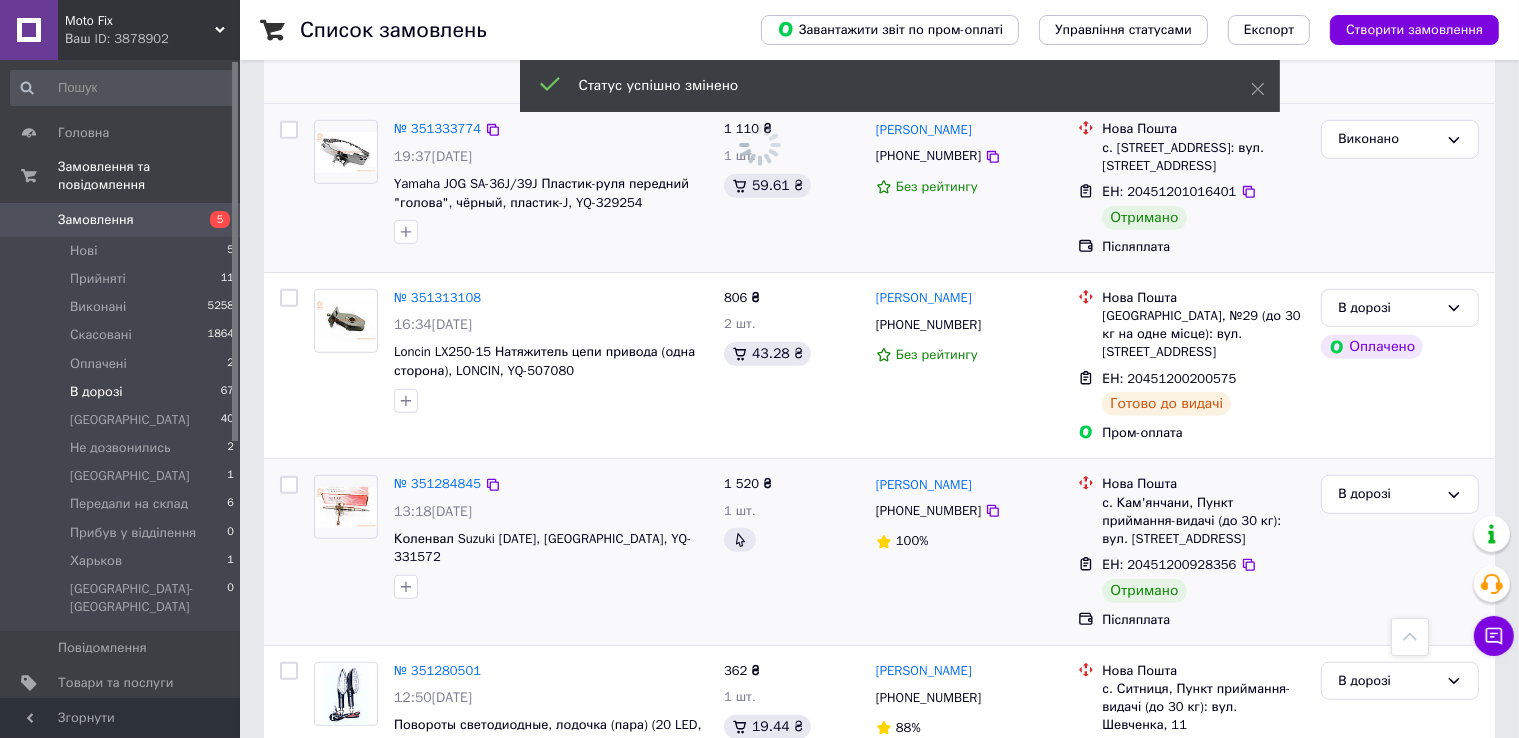 click on "В дорозі" at bounding box center (1400, 552) 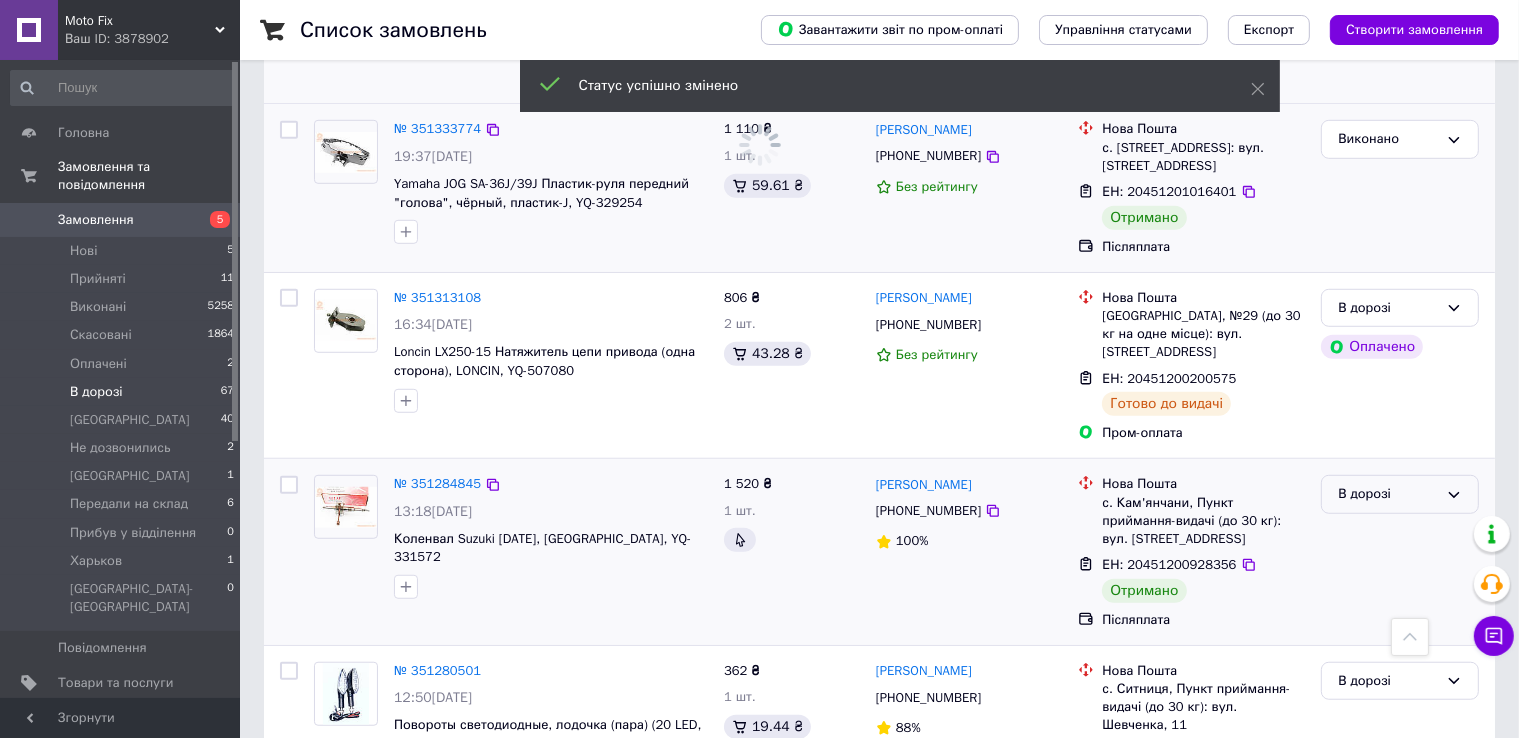 click on "В дорозі" at bounding box center (1400, 494) 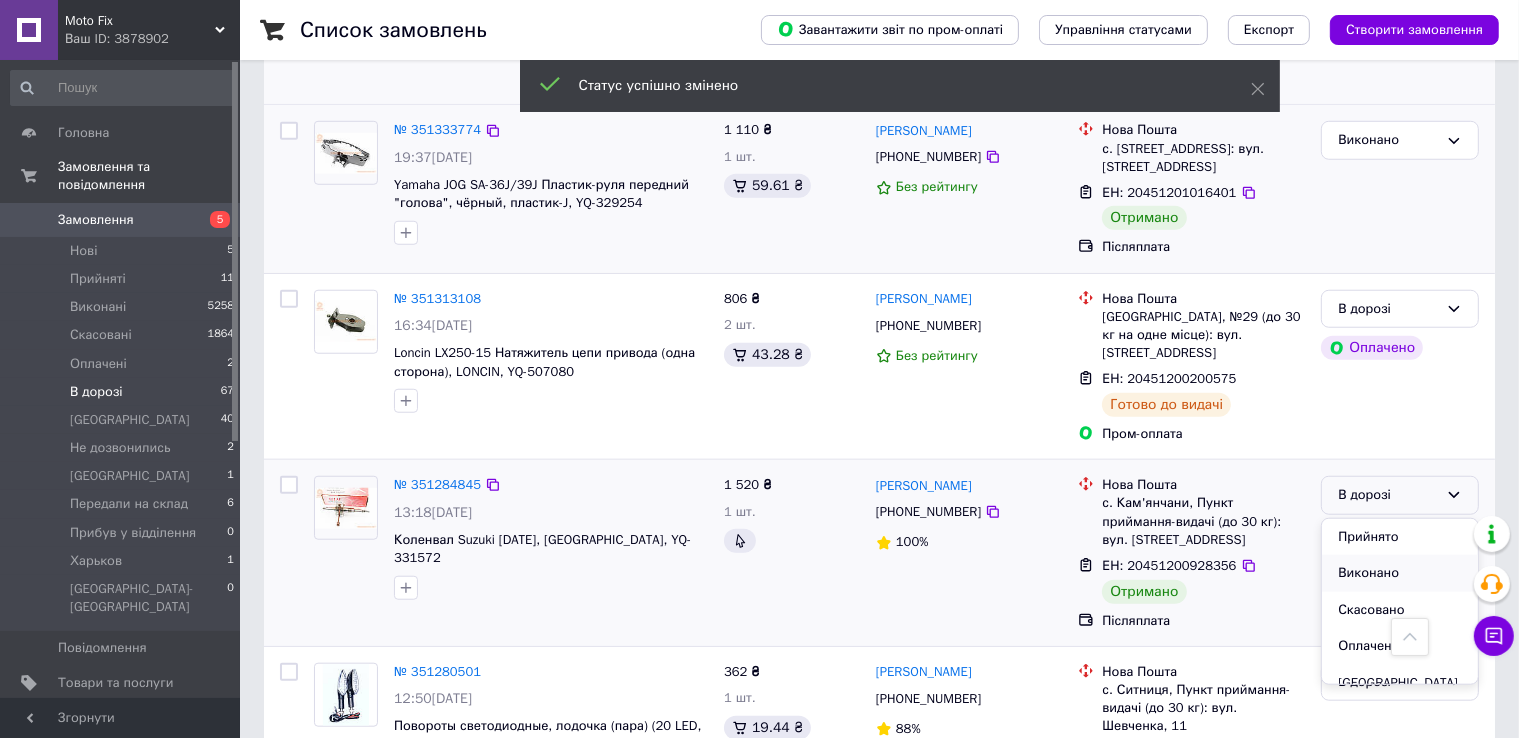 click on "Виконано" at bounding box center (1400, 573) 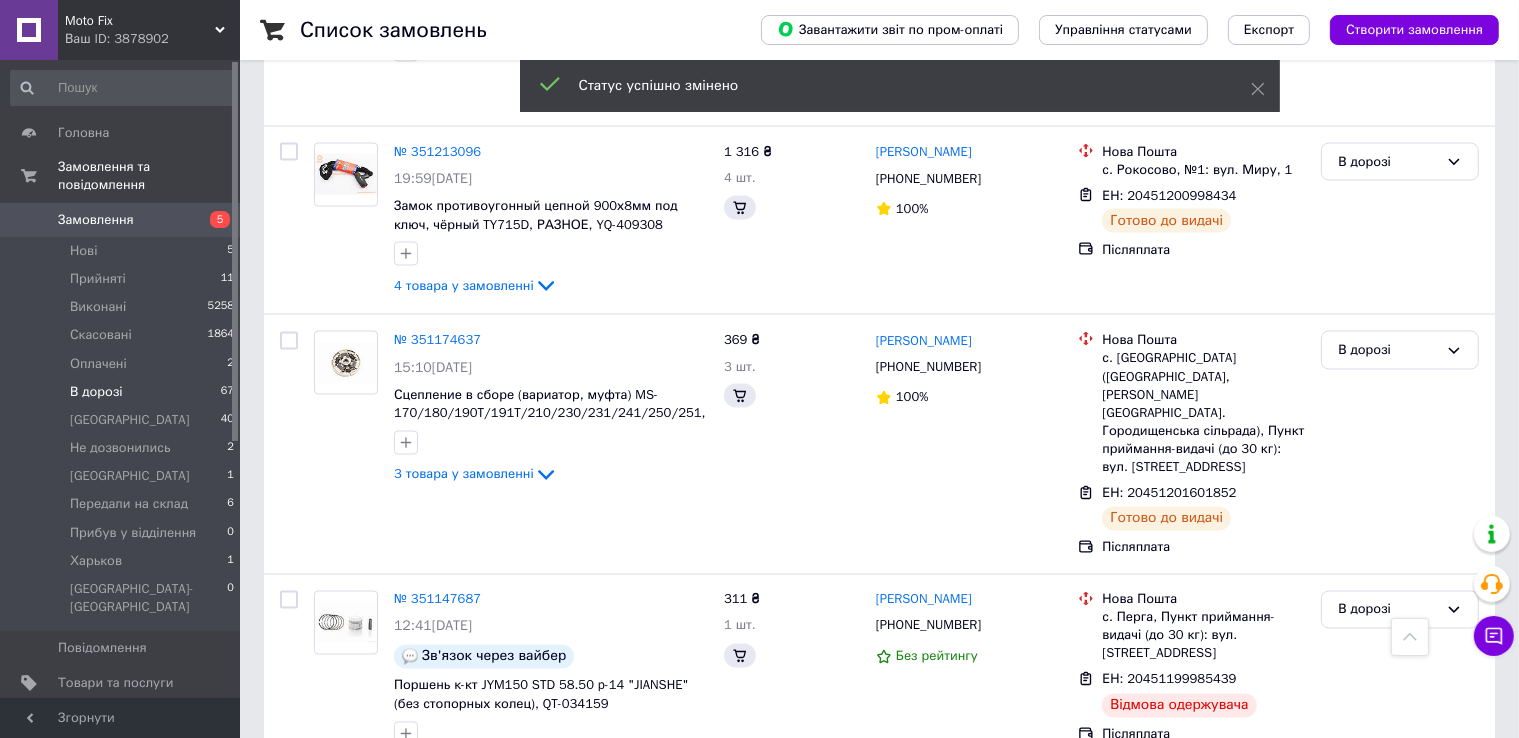 scroll, scrollTop: 3402, scrollLeft: 0, axis: vertical 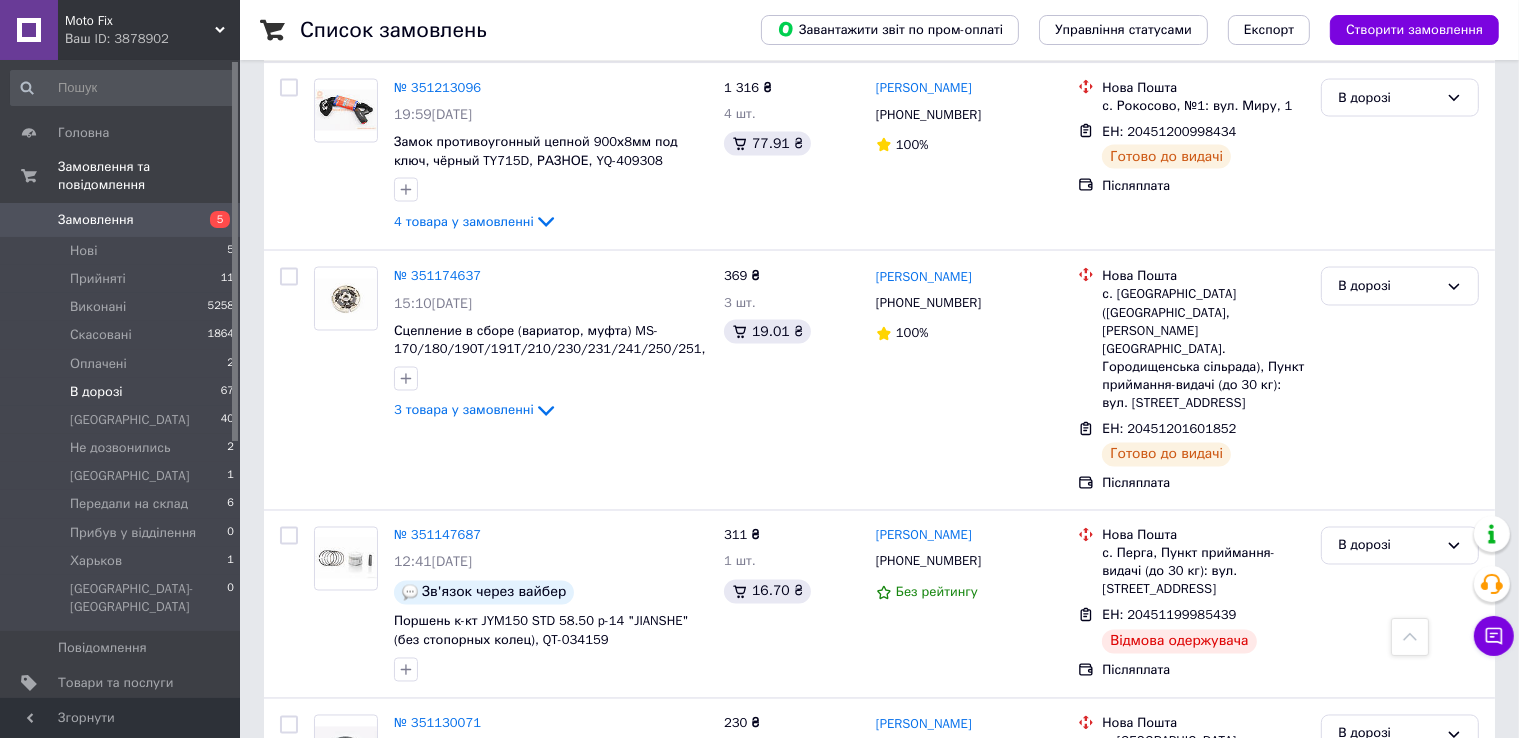 click on "3" at bounding box center [494, 966] 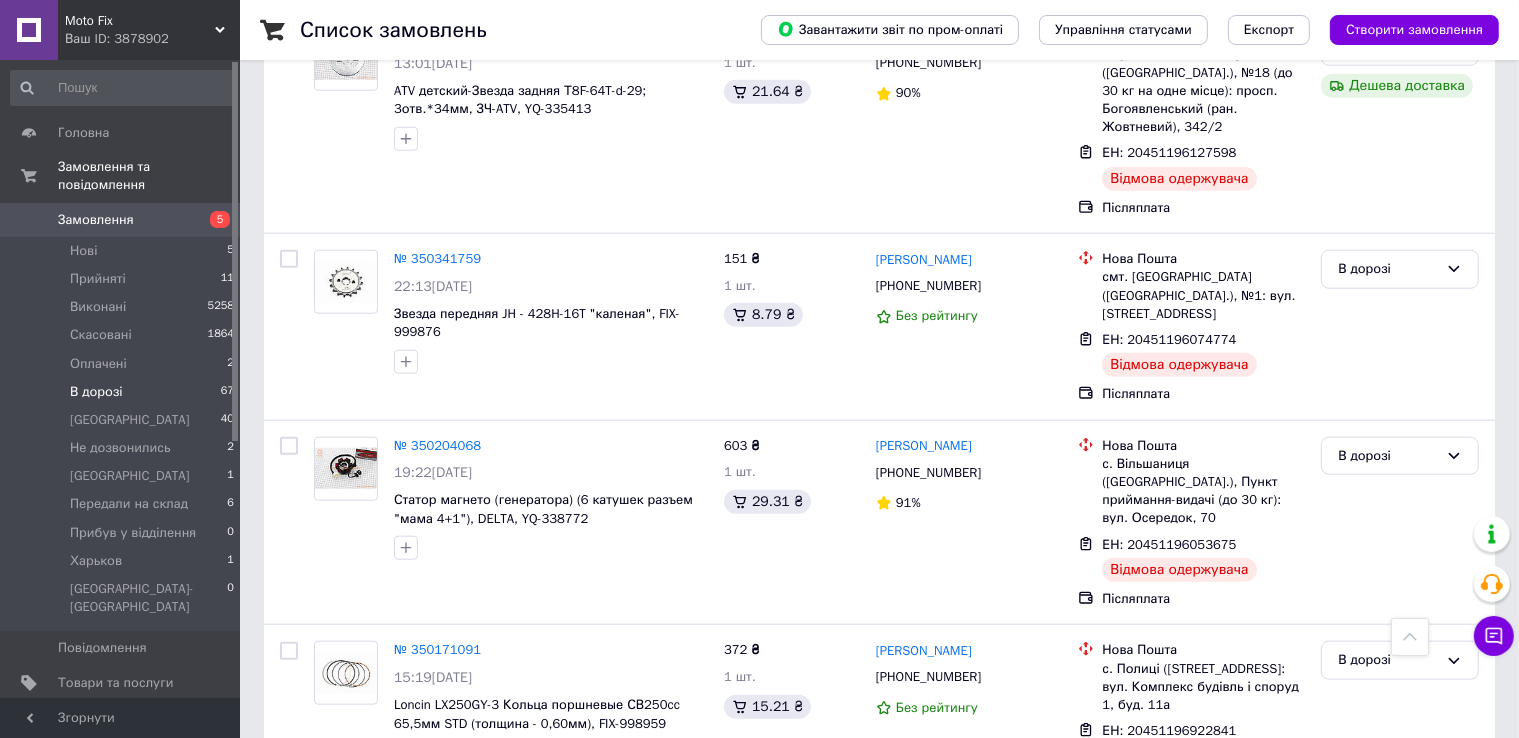 scroll, scrollTop: 1908, scrollLeft: 0, axis: vertical 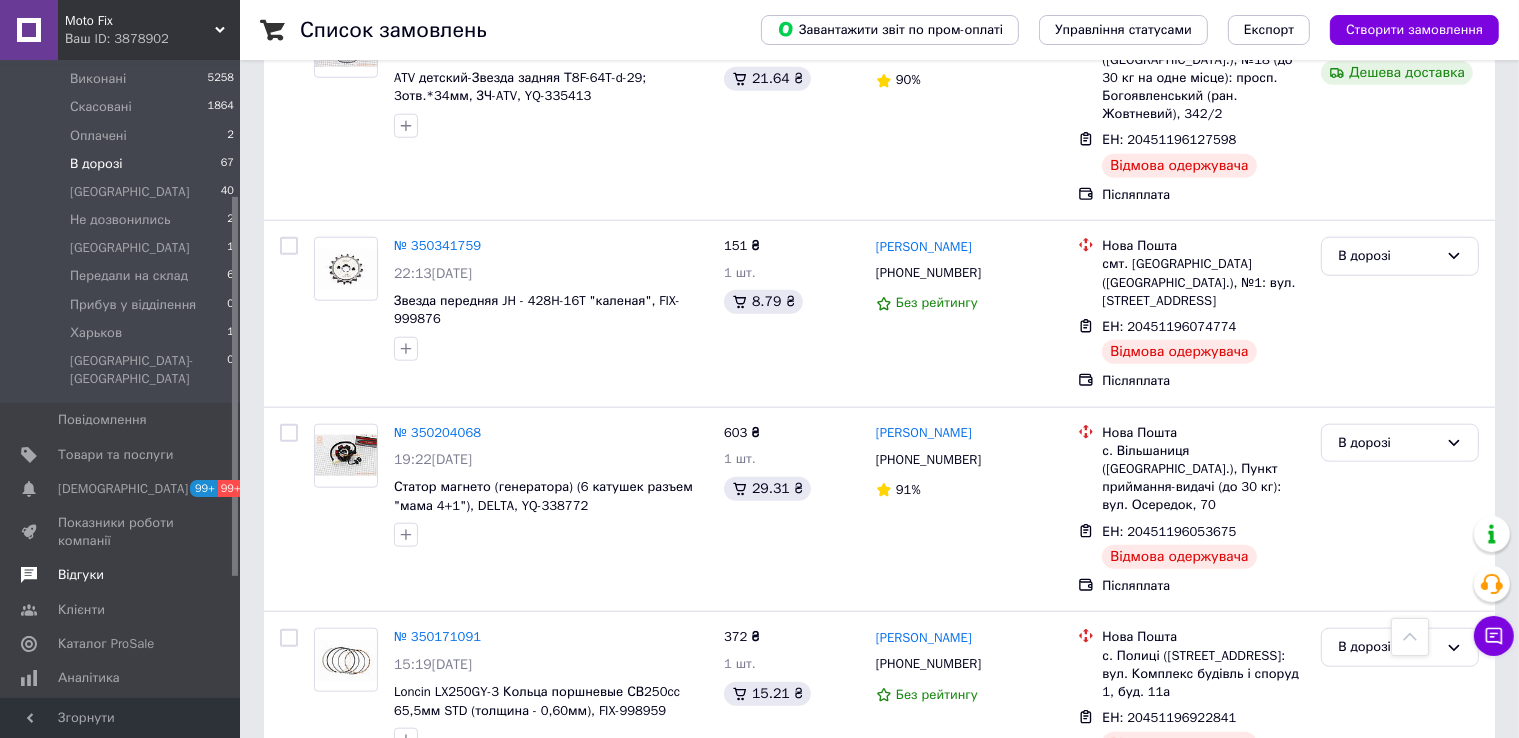 click on "Відгуки" at bounding box center (121, 575) 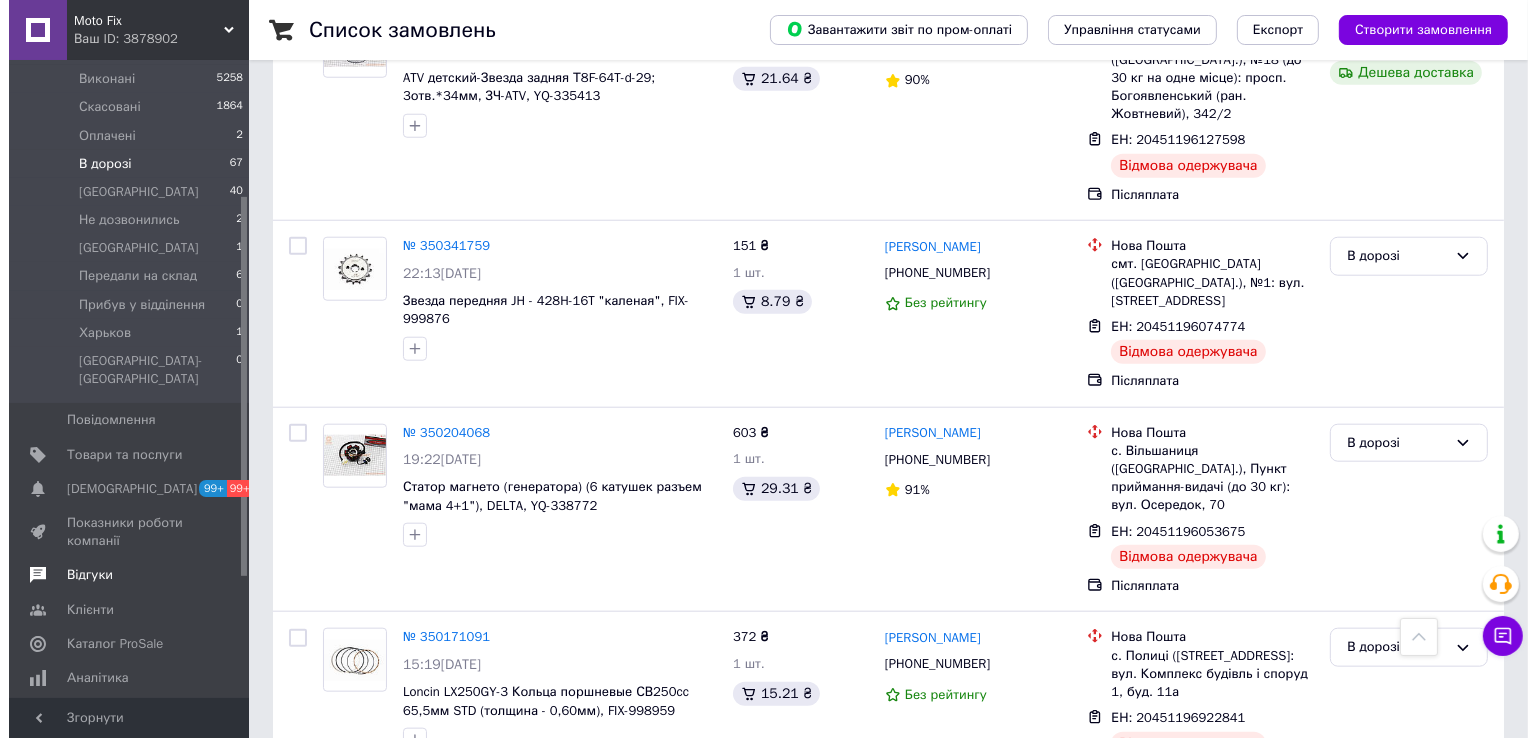 scroll, scrollTop: 0, scrollLeft: 0, axis: both 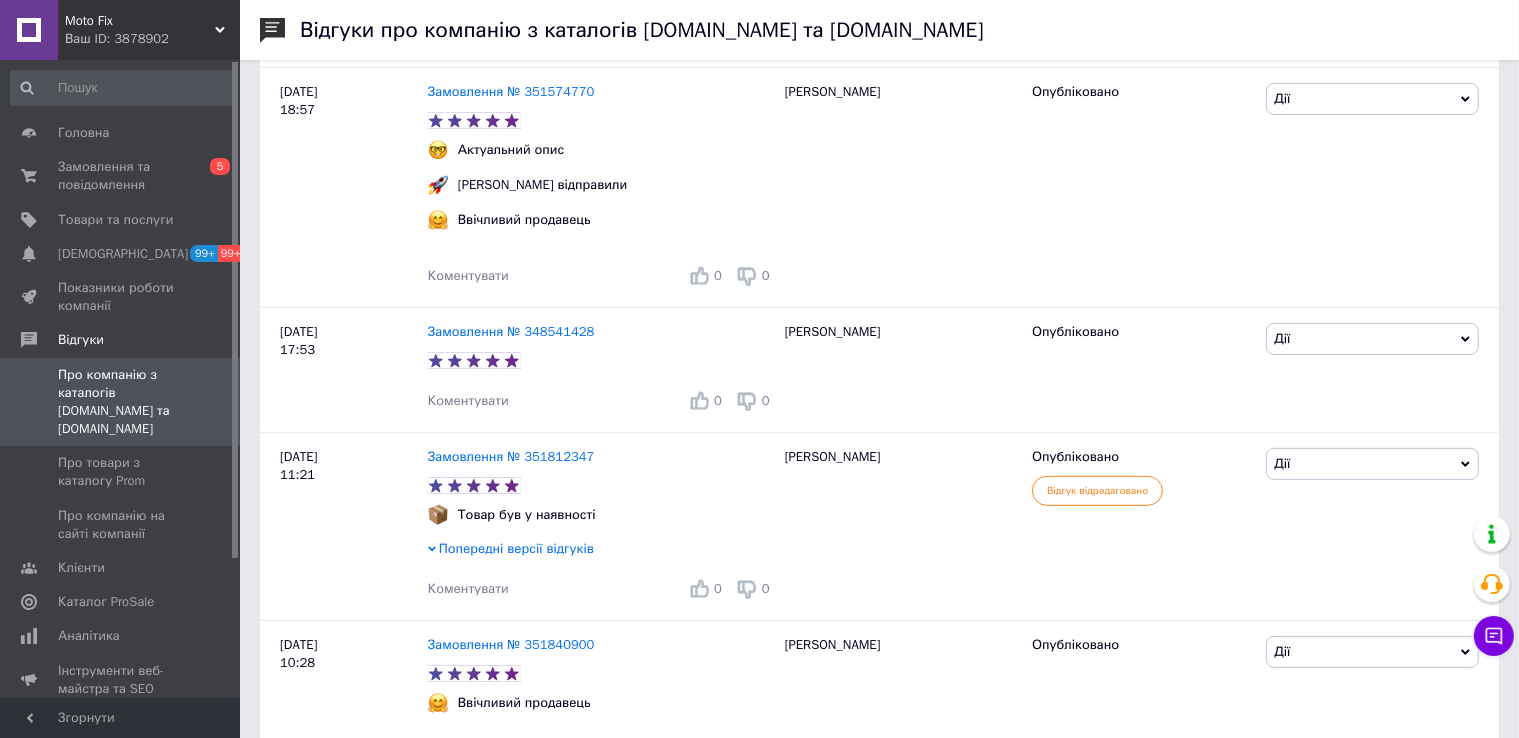 click on "Замовлення та повідомлення" at bounding box center [121, 176] 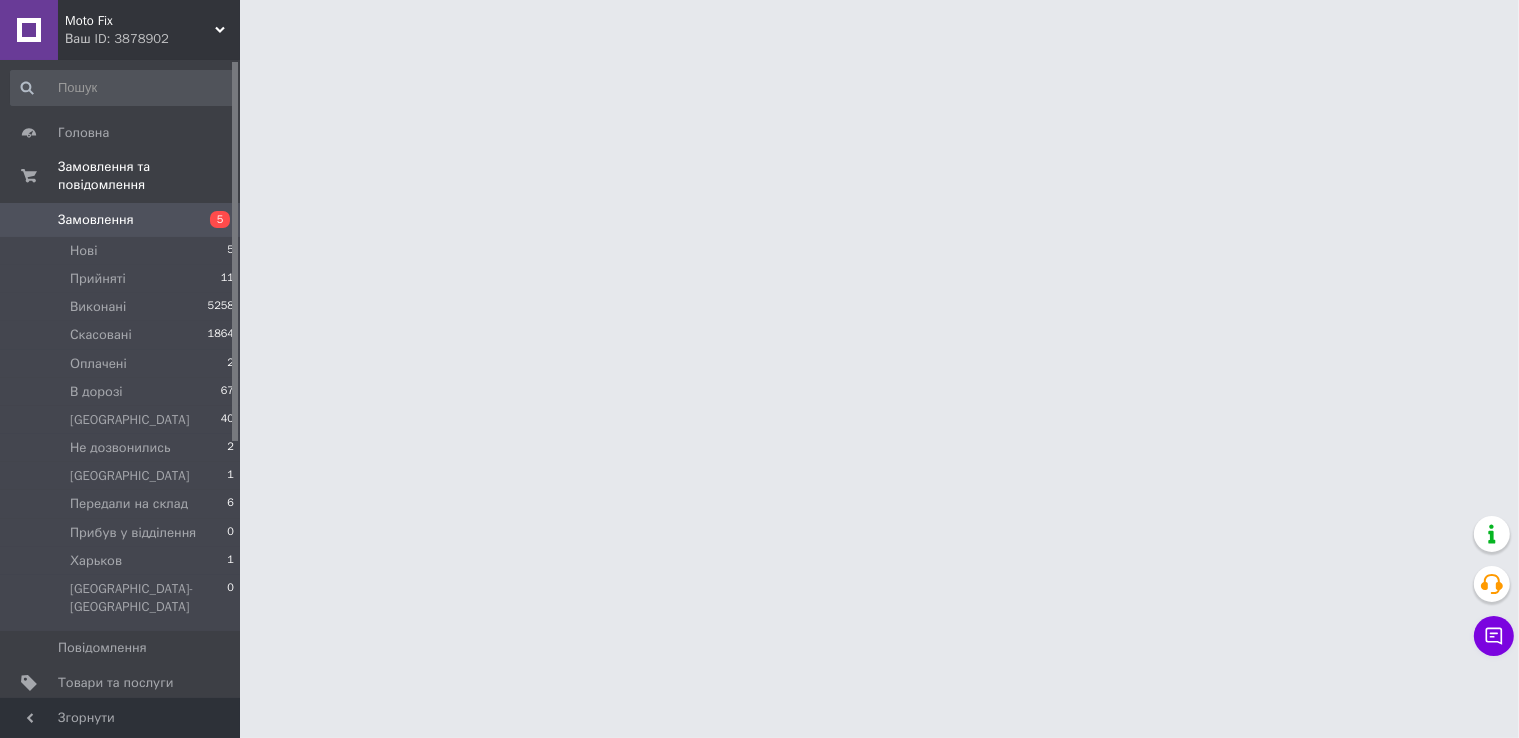 scroll, scrollTop: 0, scrollLeft: 0, axis: both 